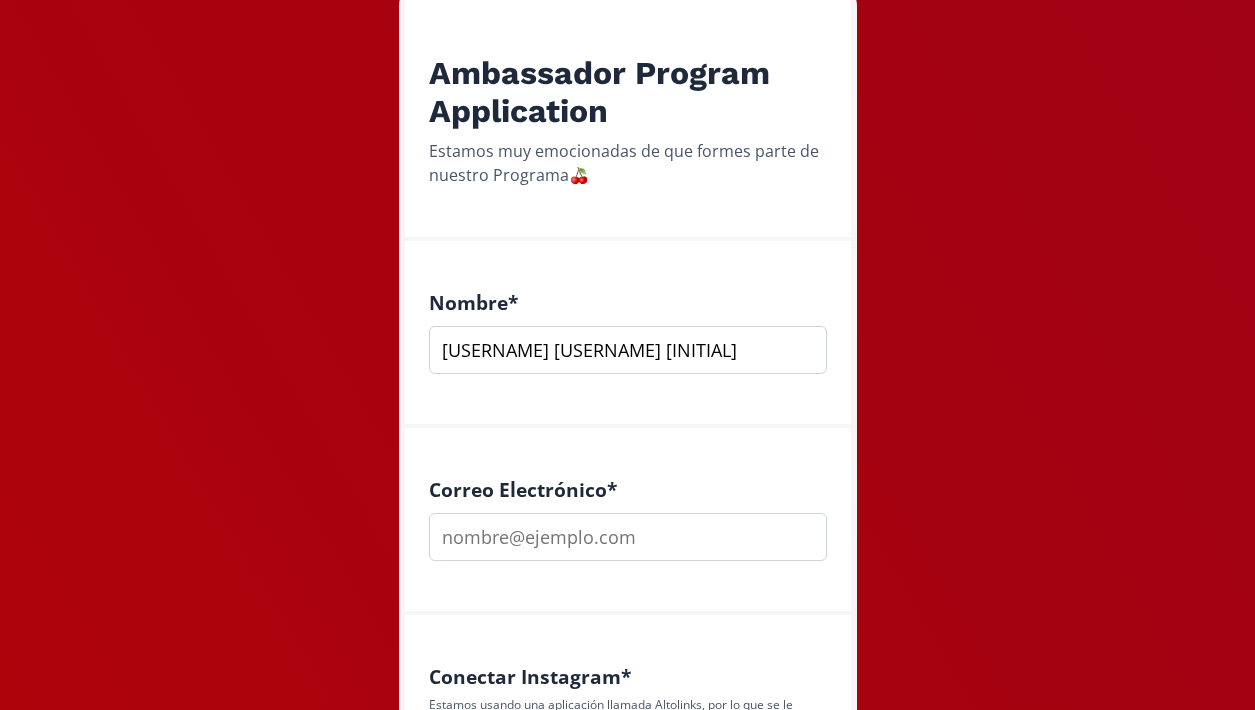 scroll, scrollTop: 351, scrollLeft: 0, axis: vertical 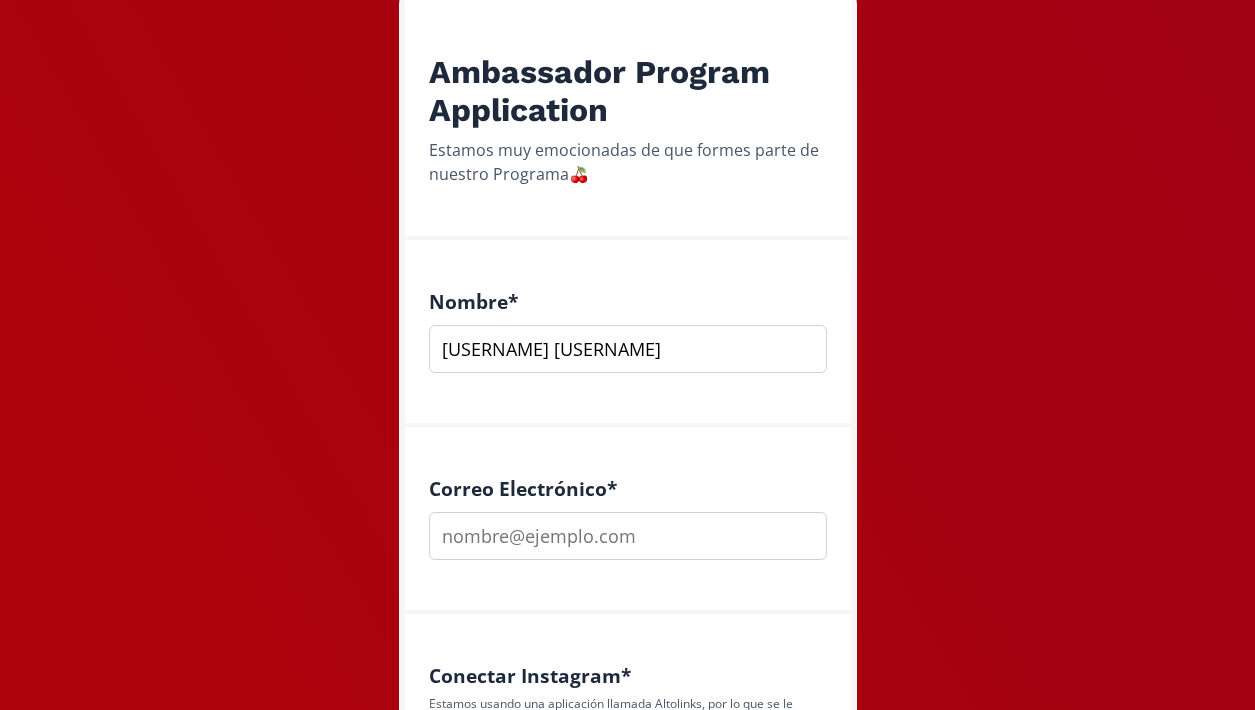 type on "[USERNAME] [USERNAME]" 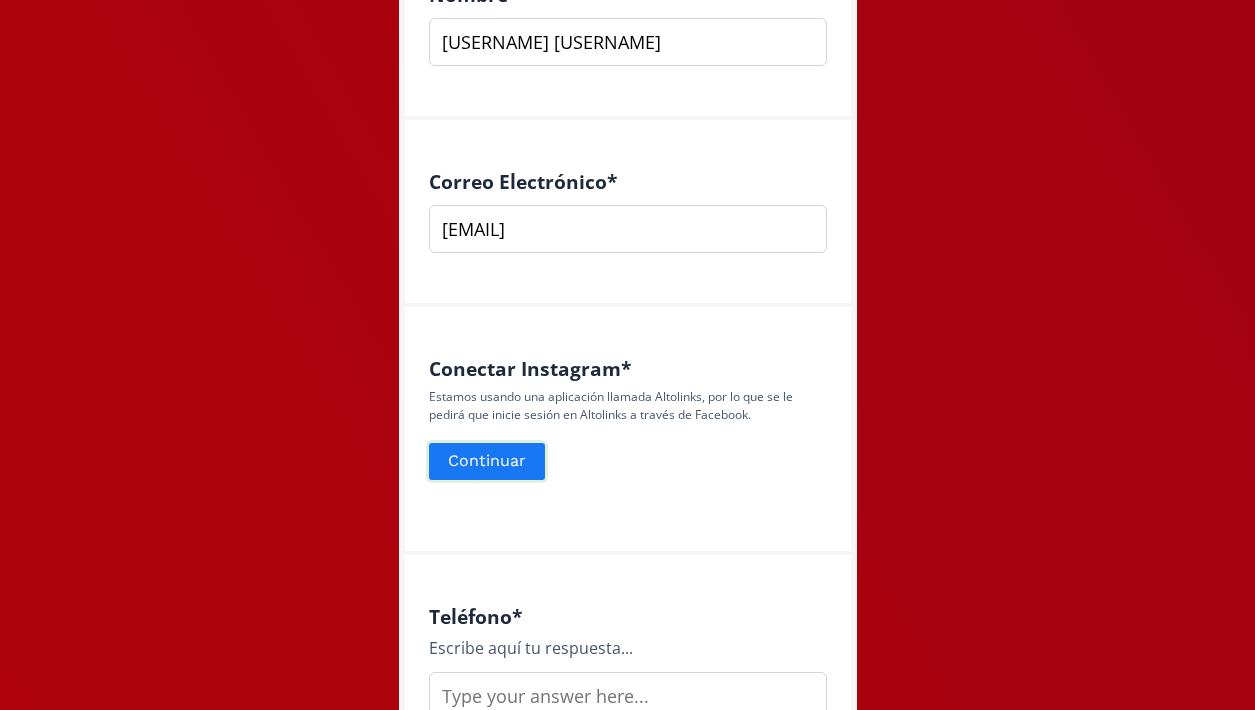 scroll, scrollTop: 663, scrollLeft: 0, axis: vertical 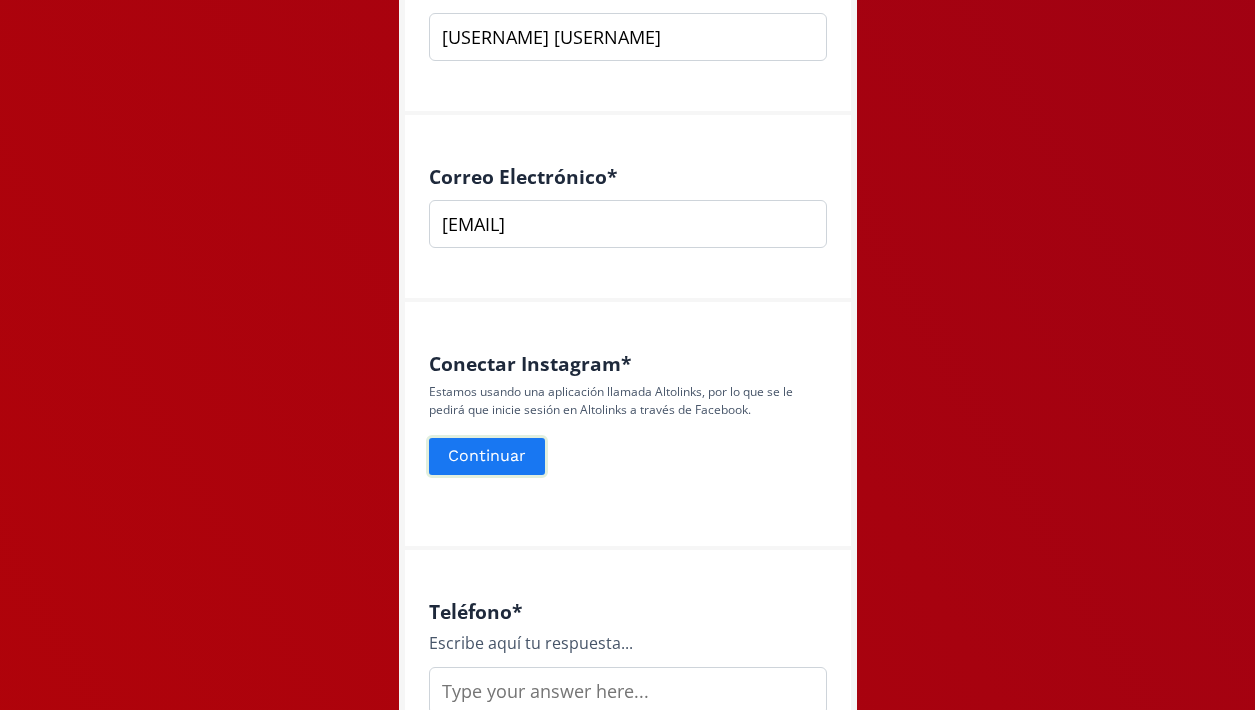 type on "[EMAIL]" 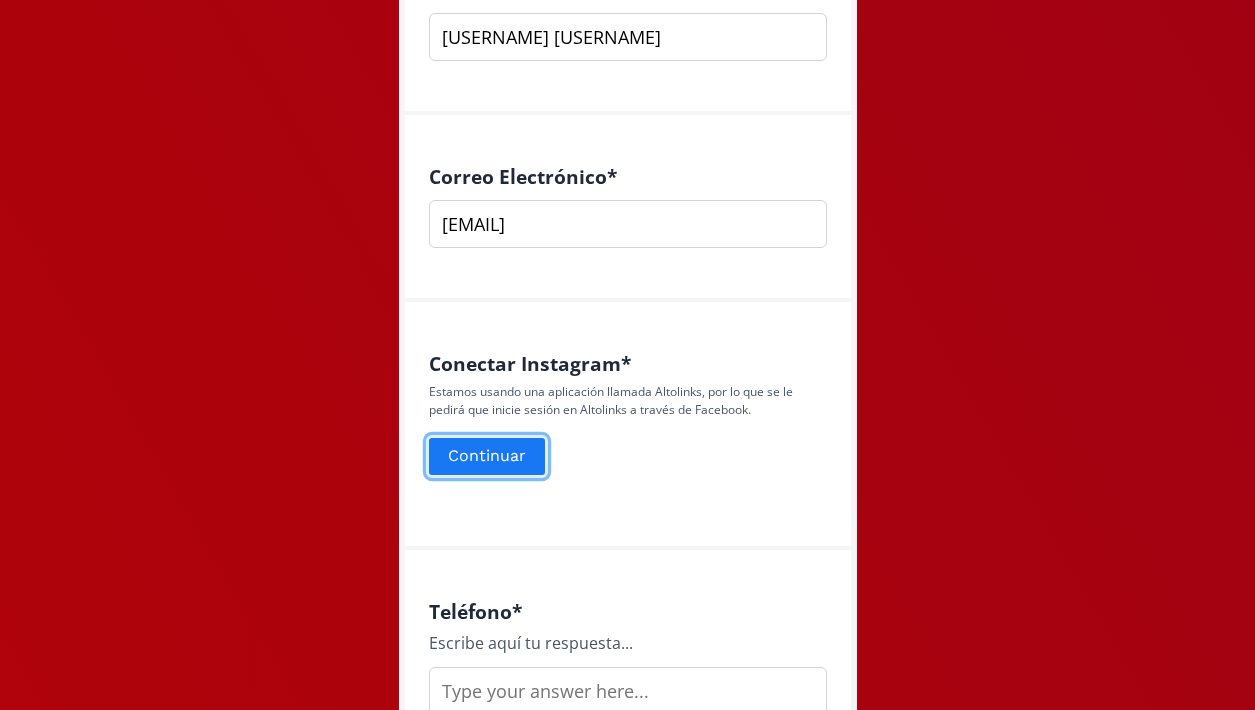 click on "Continuar" at bounding box center (487, 456) 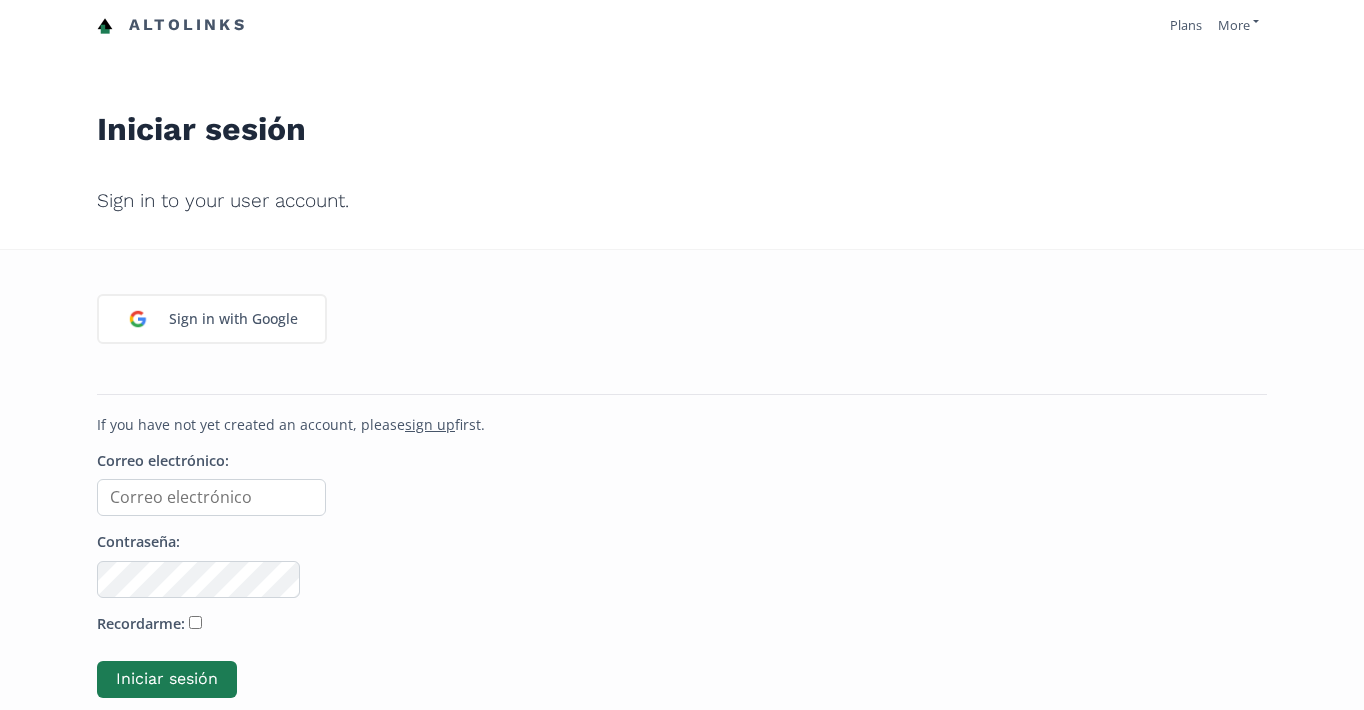 scroll, scrollTop: 0, scrollLeft: 0, axis: both 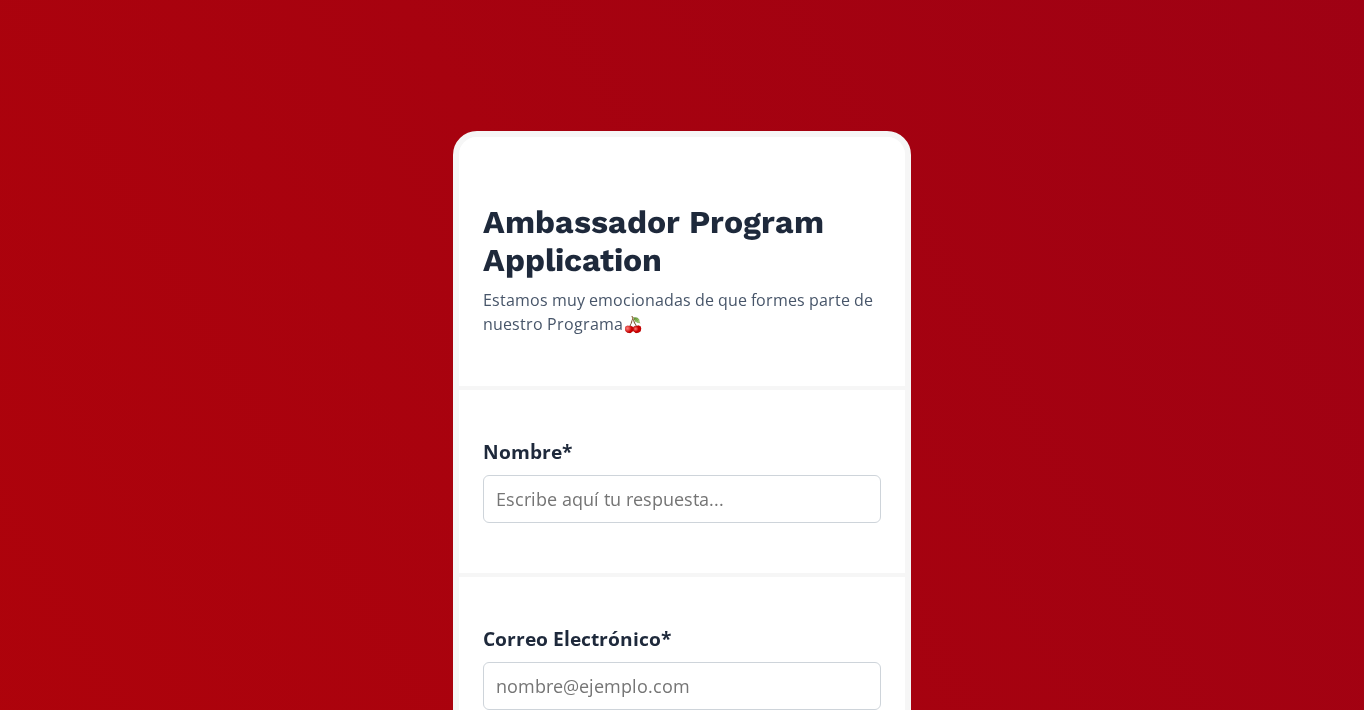 click at bounding box center (682, 499) 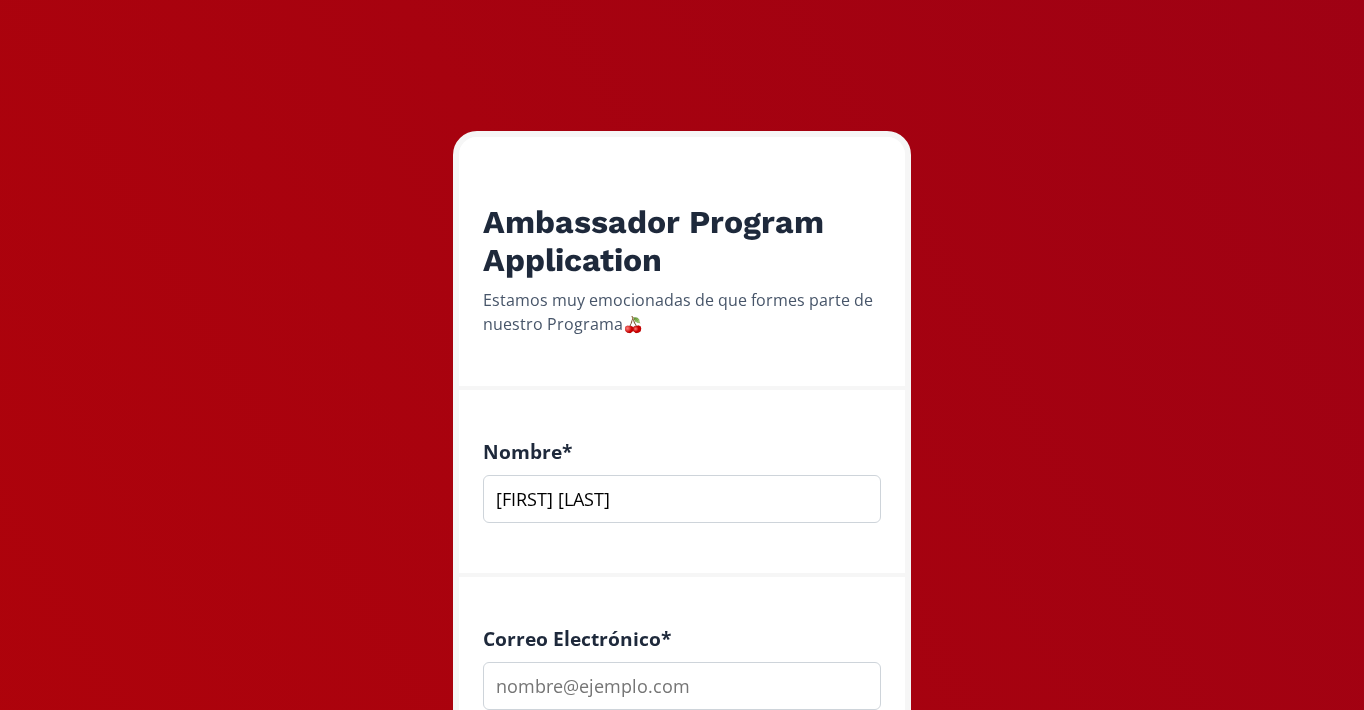 scroll, scrollTop: 398, scrollLeft: 0, axis: vertical 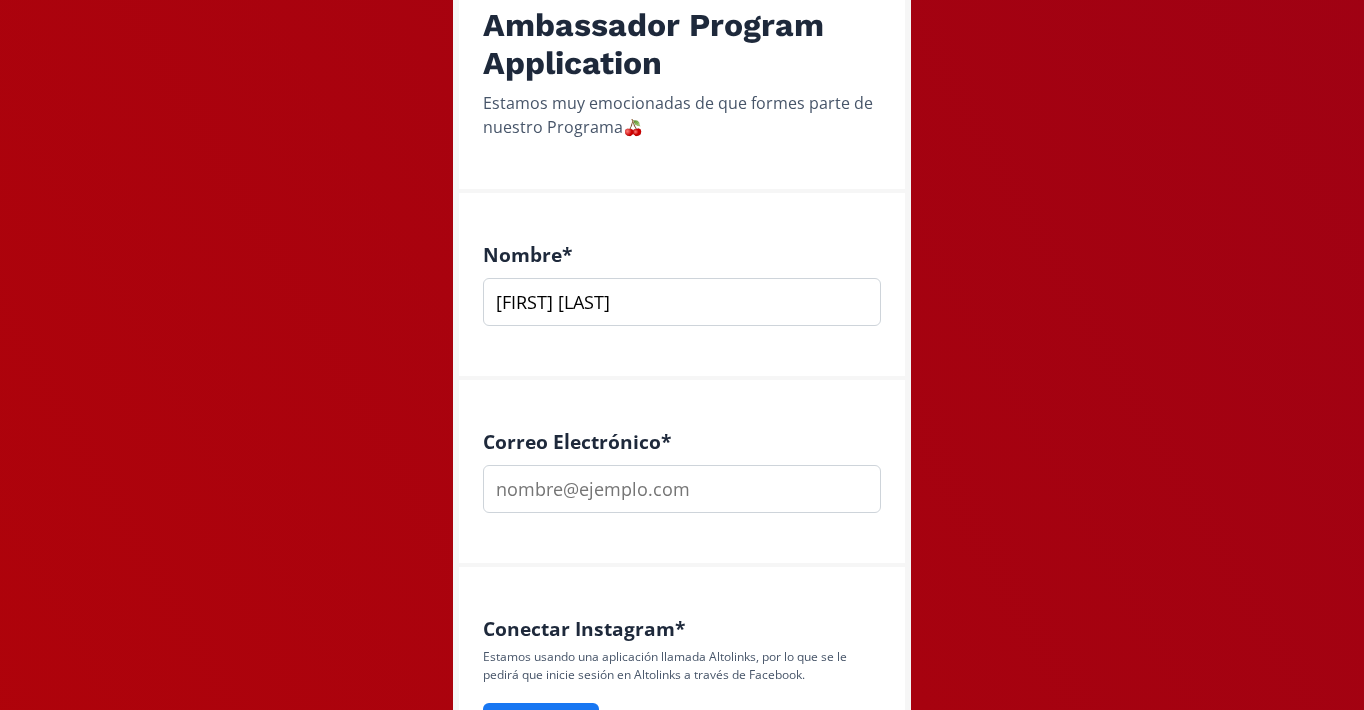 type on "[FIRST] [LAST]" 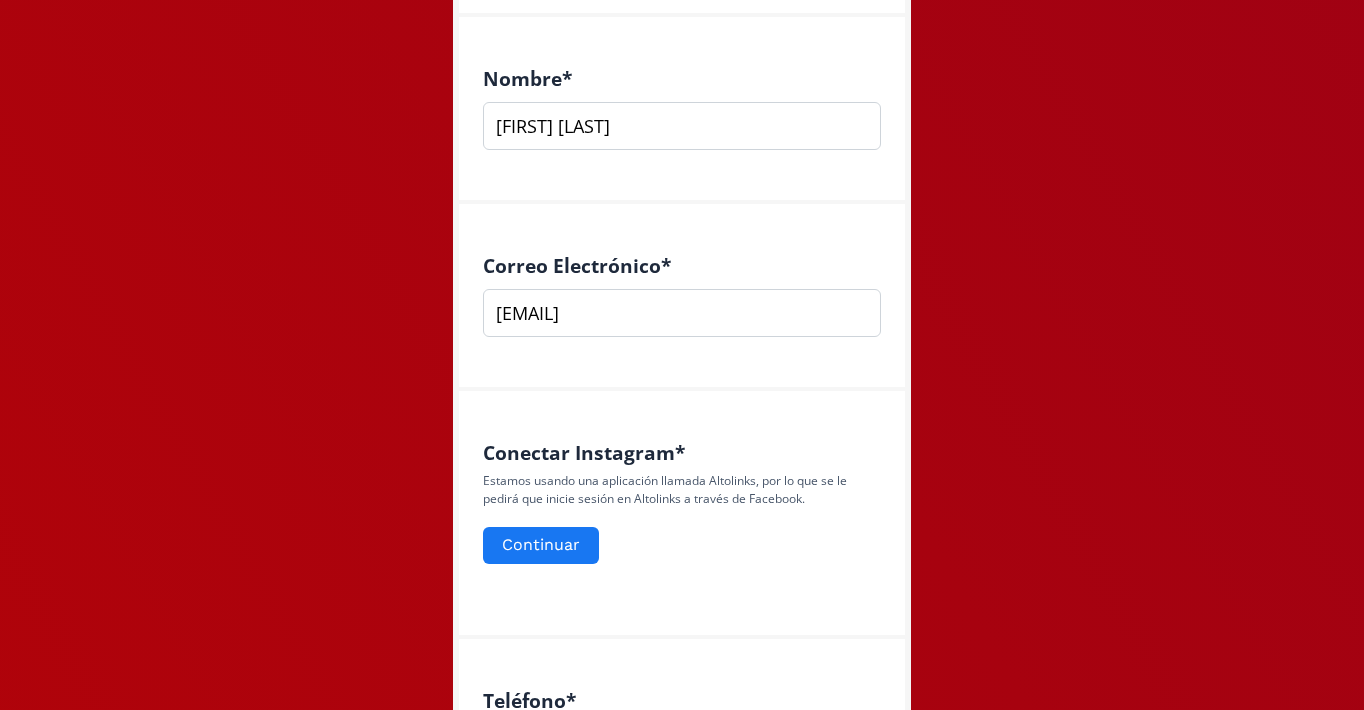 scroll, scrollTop: 577, scrollLeft: 0, axis: vertical 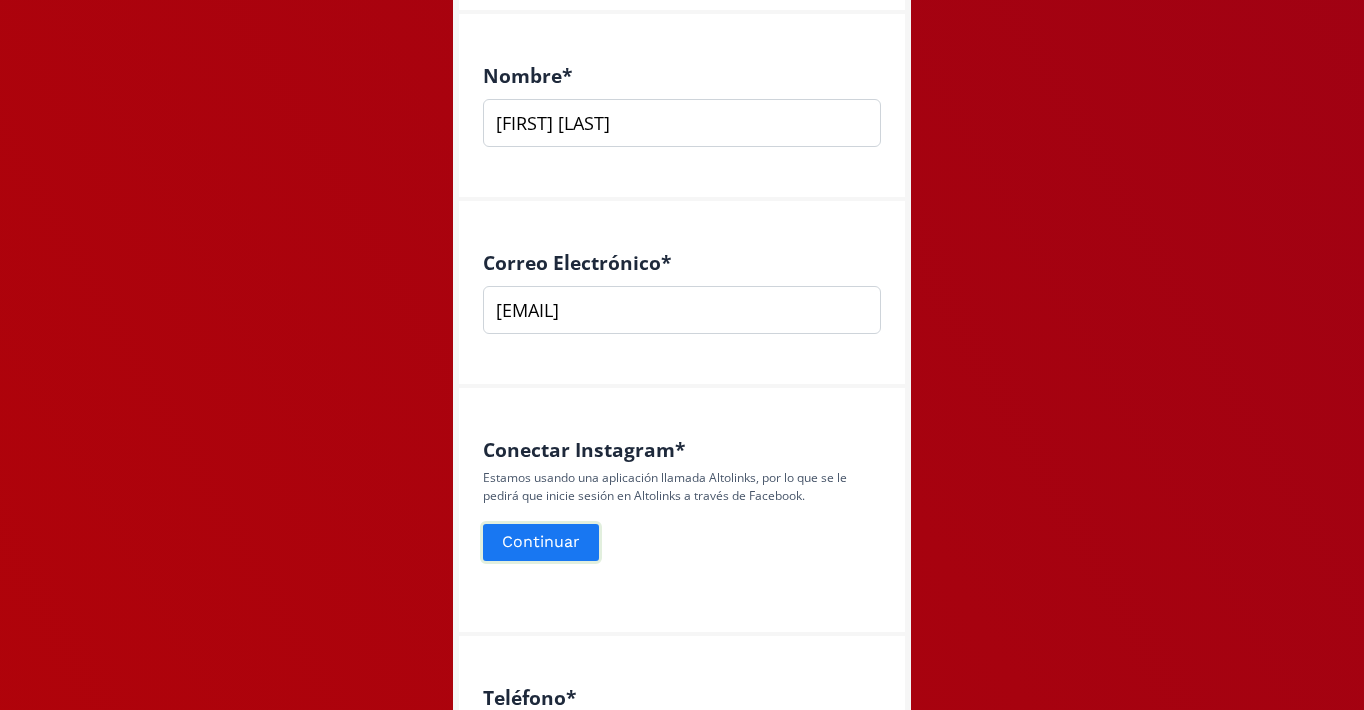 type on "[EMAIL]" 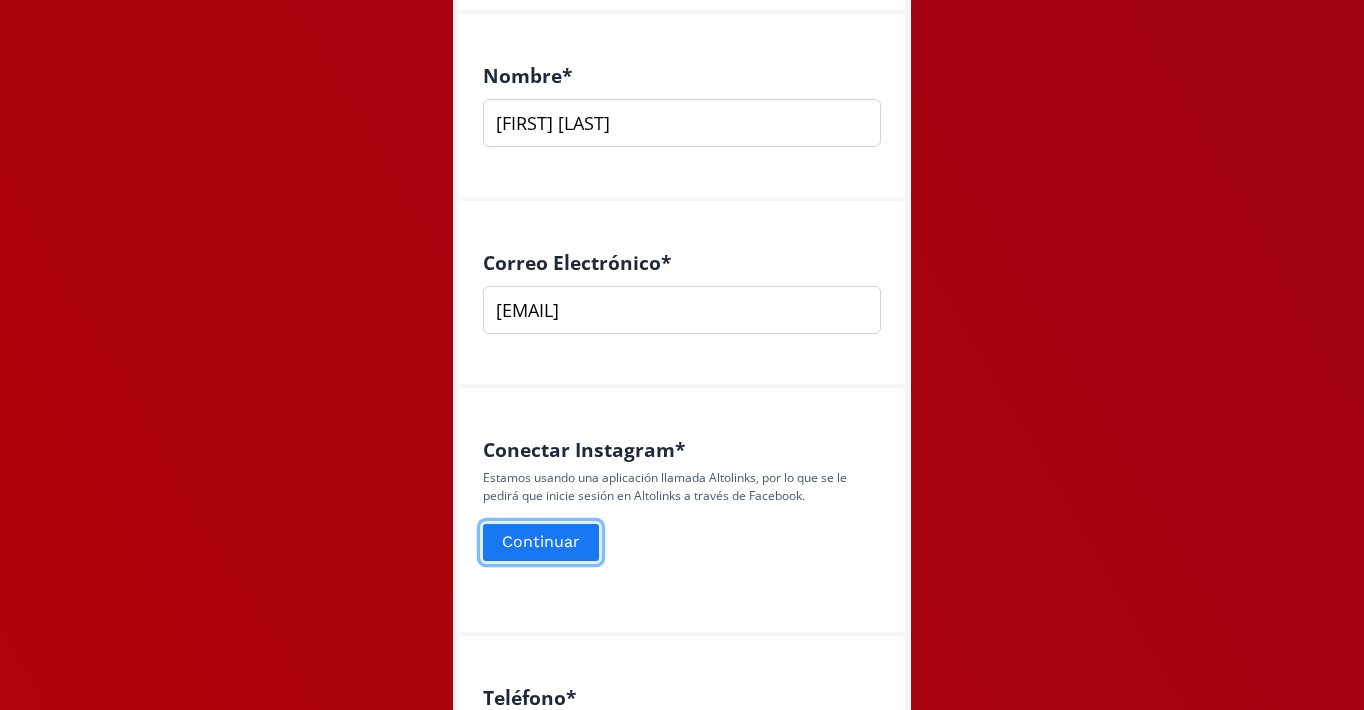 click on "Continuar" at bounding box center (541, 542) 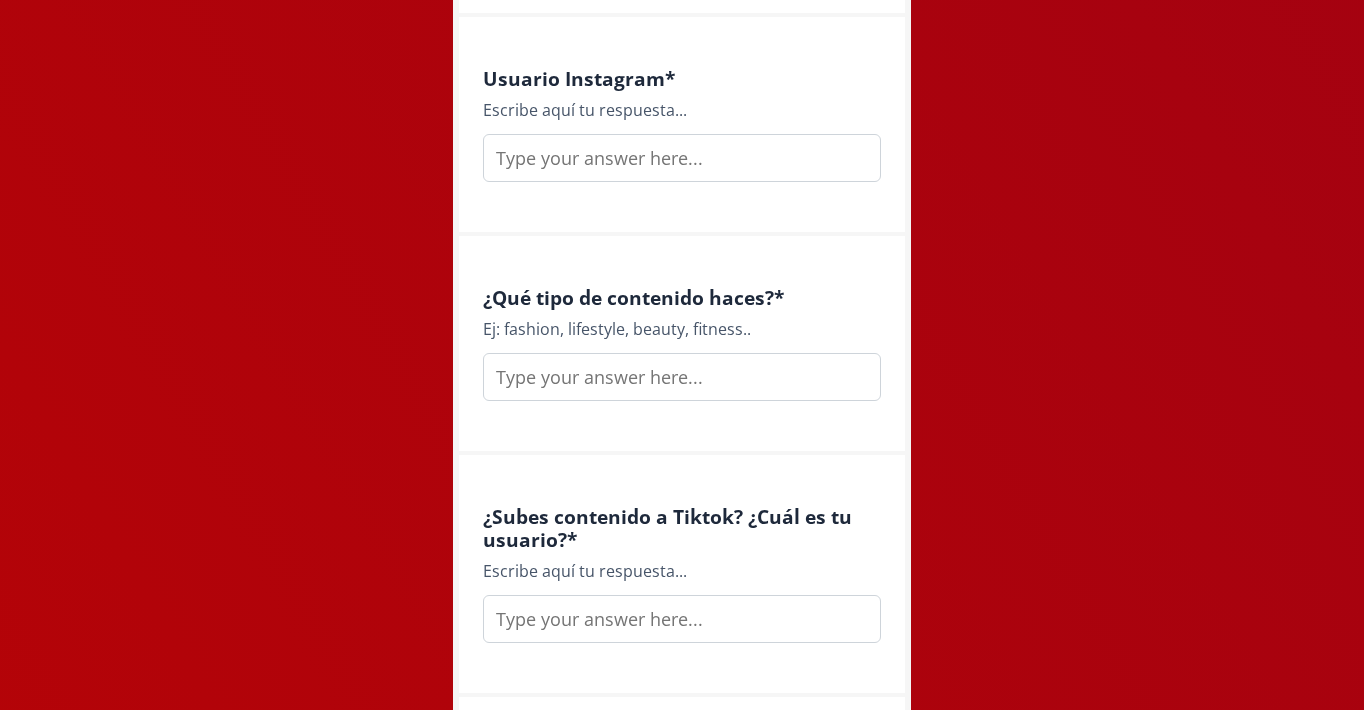 scroll, scrollTop: 1629, scrollLeft: 0, axis: vertical 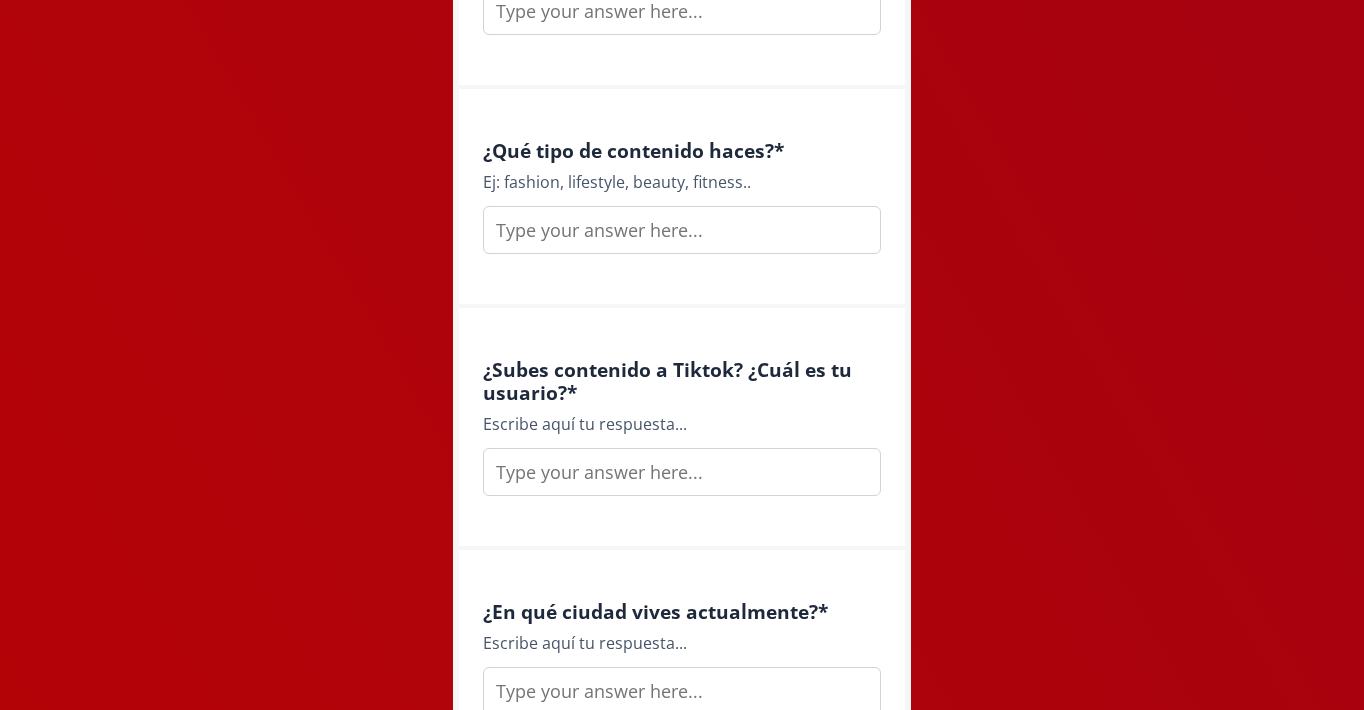 click at bounding box center [682, 11] 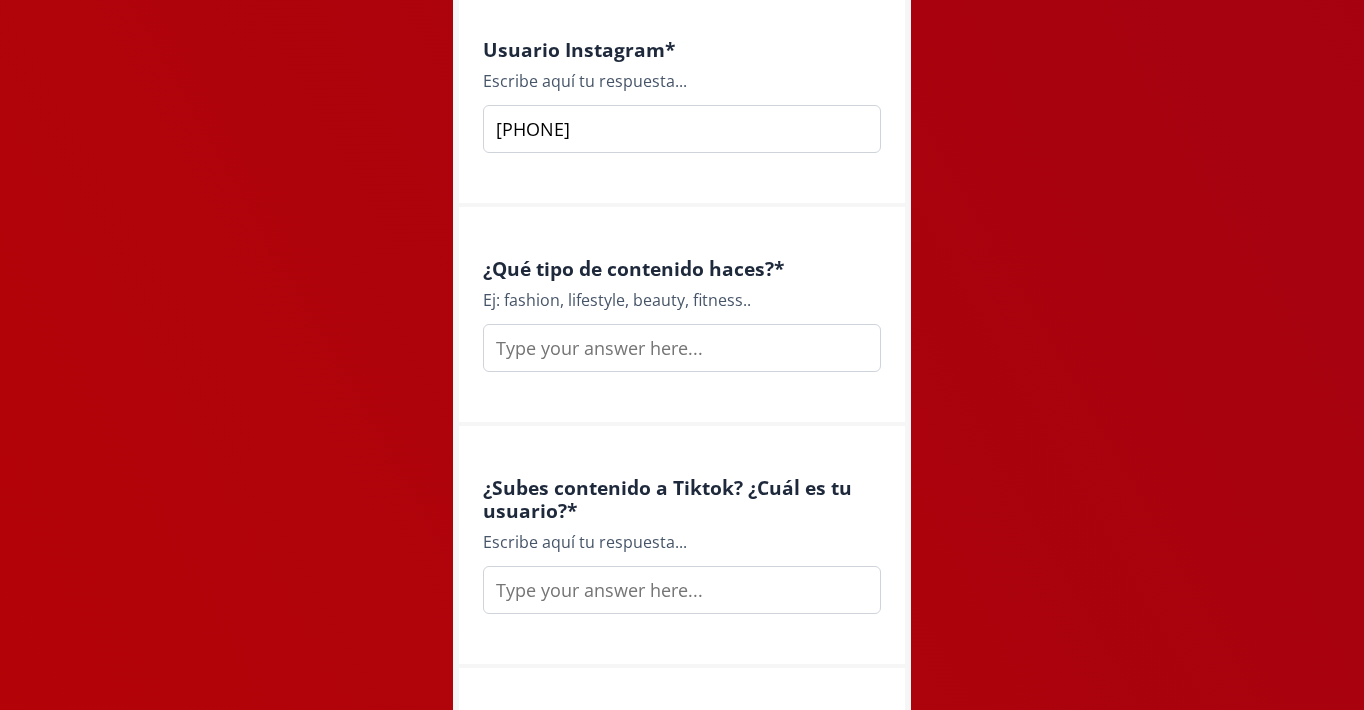 scroll, scrollTop: 1509, scrollLeft: 0, axis: vertical 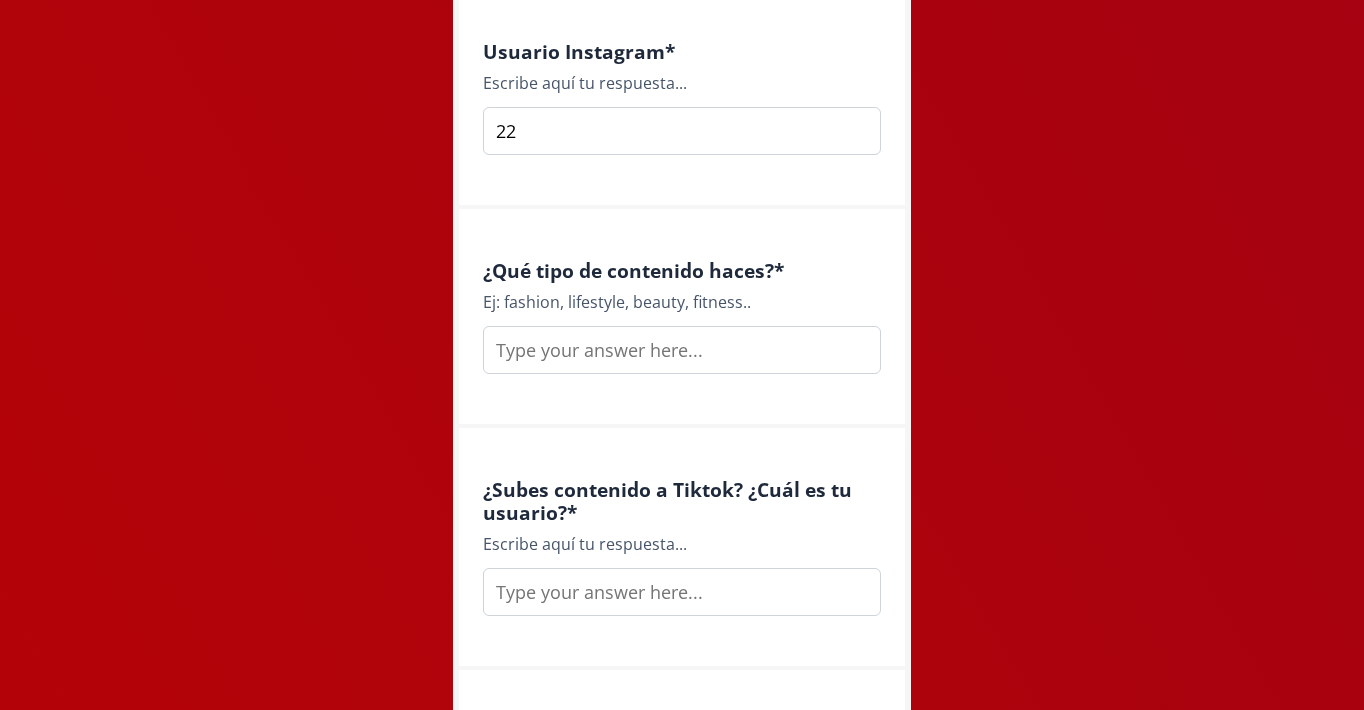 type on "2" 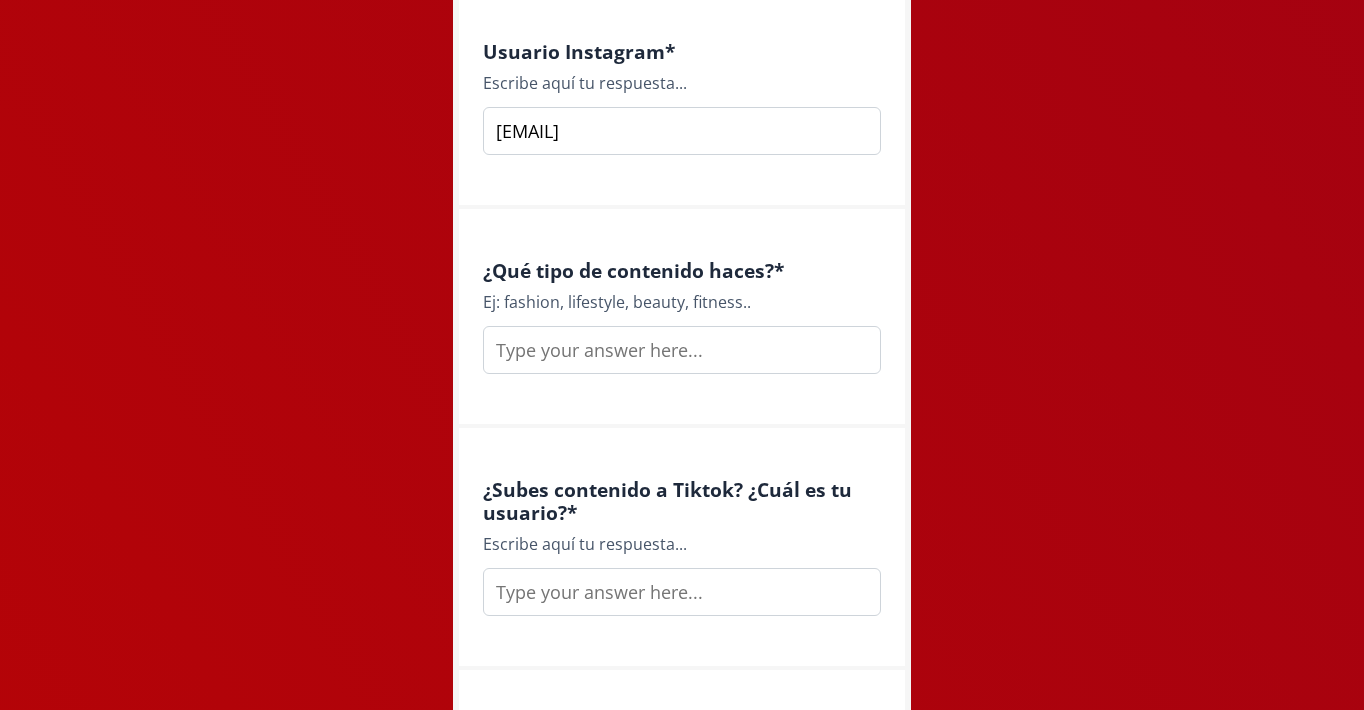 type on "[EMAIL]" 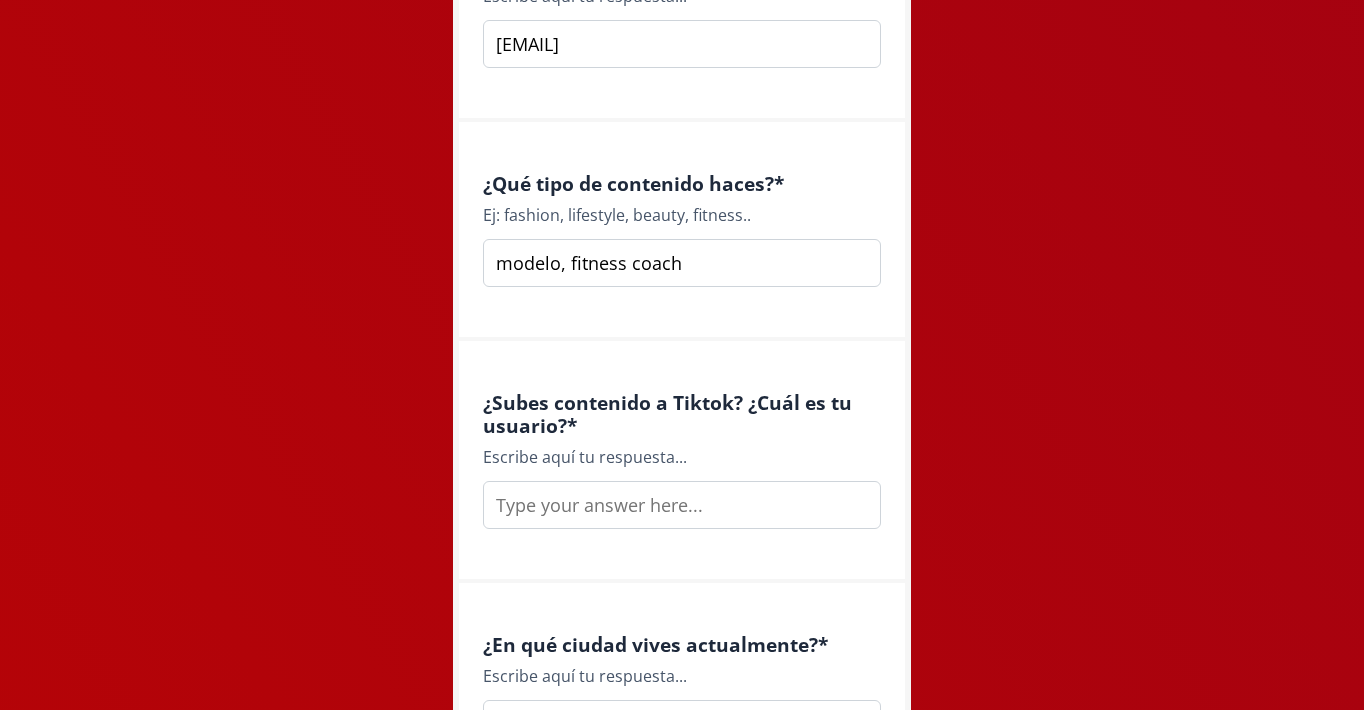 scroll, scrollTop: 1597, scrollLeft: 0, axis: vertical 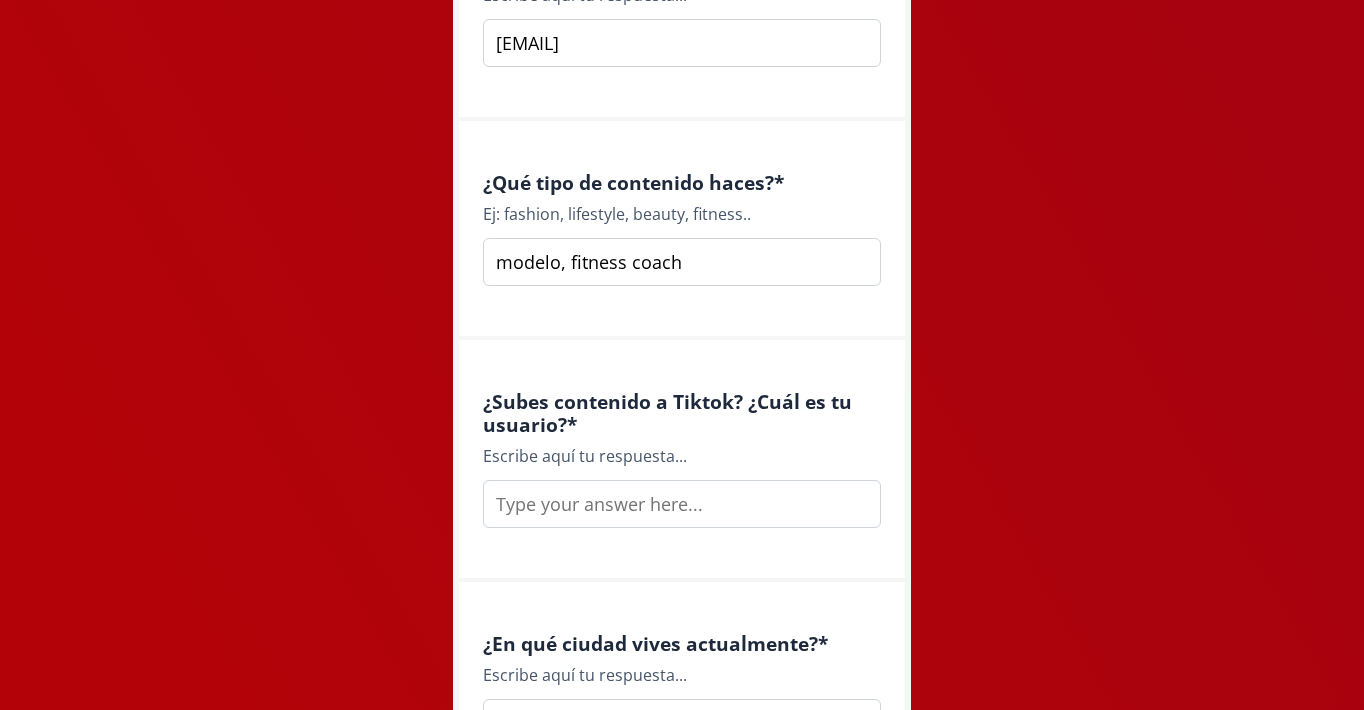 type on "modelo, fitness coach" 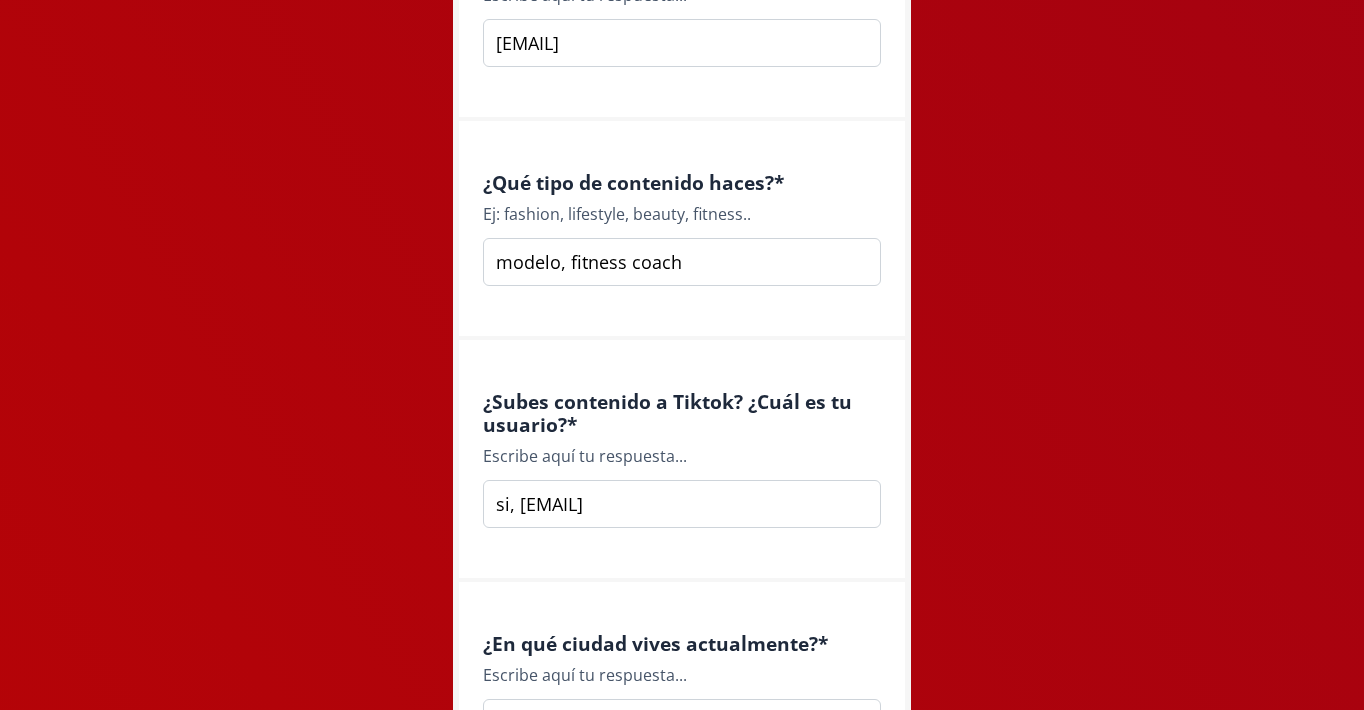 click on "si, [EMAIL]" at bounding box center (682, 504) 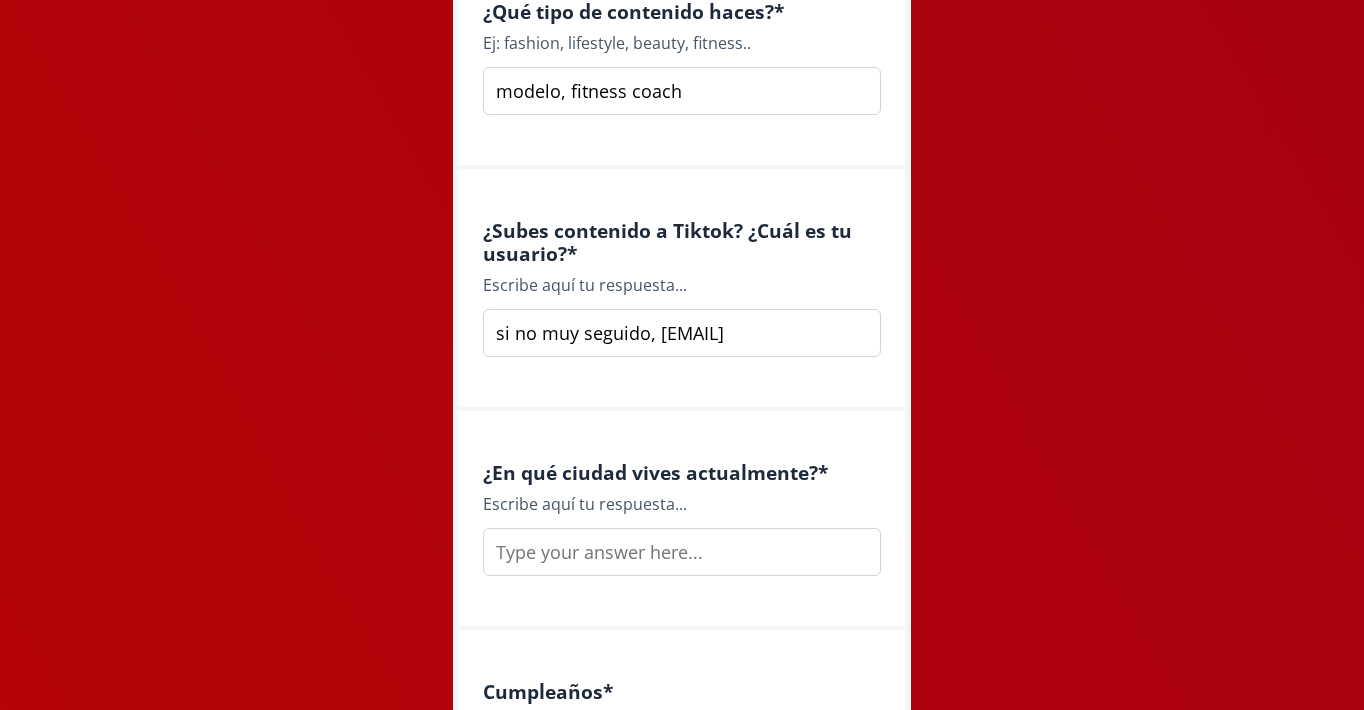 scroll, scrollTop: 1767, scrollLeft: 0, axis: vertical 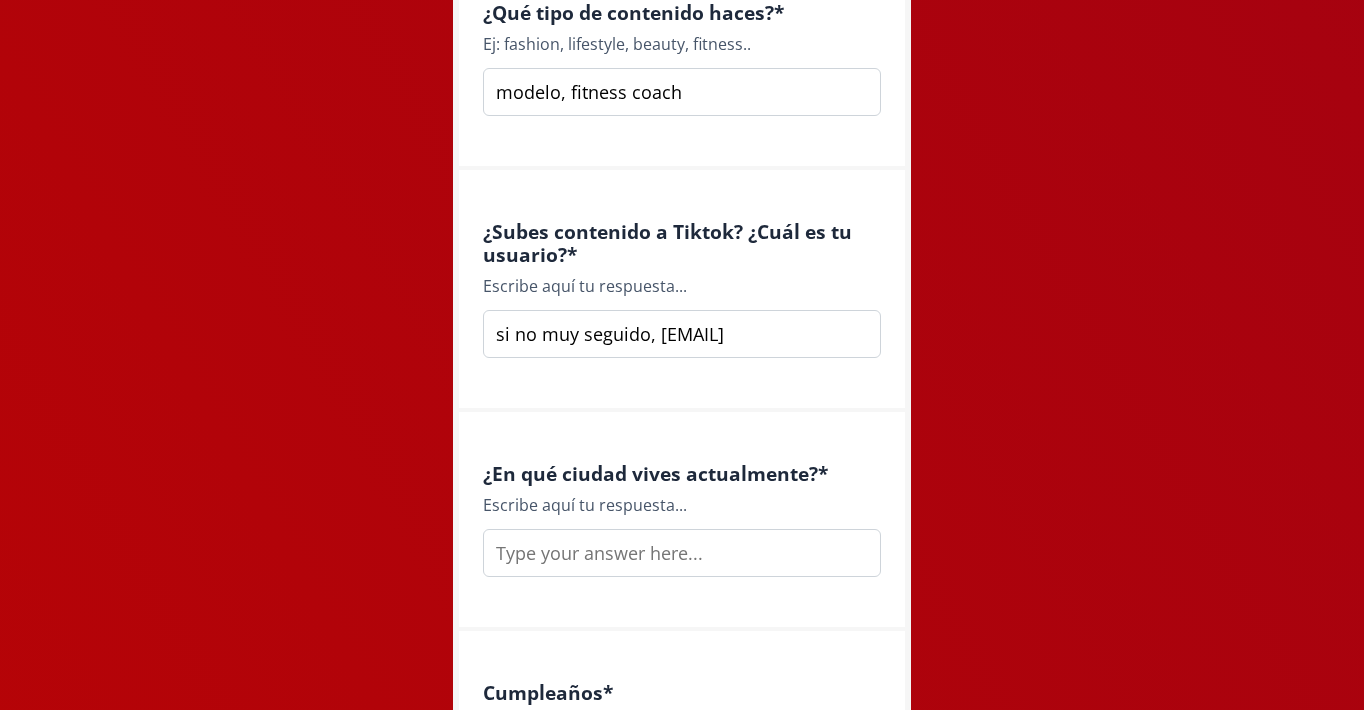 type on "si no muy seguido, [EMAIL]" 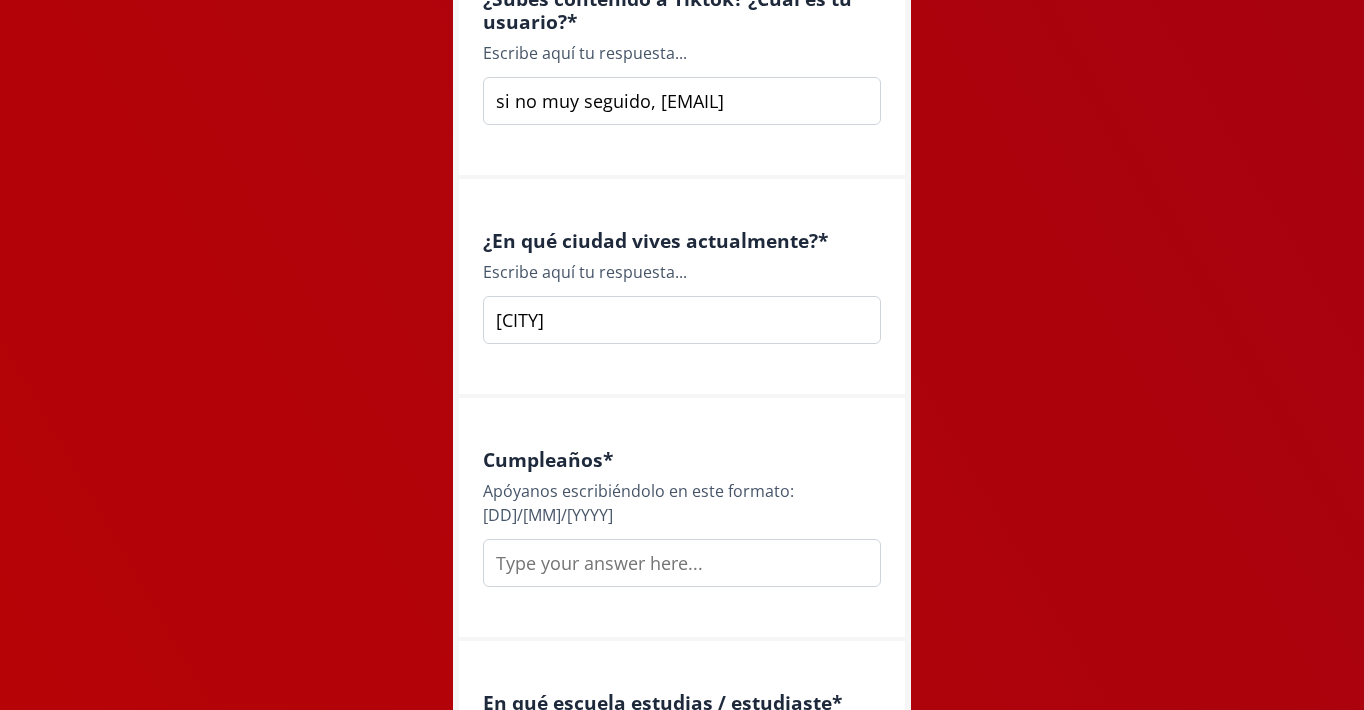 scroll, scrollTop: 2586, scrollLeft: 0, axis: vertical 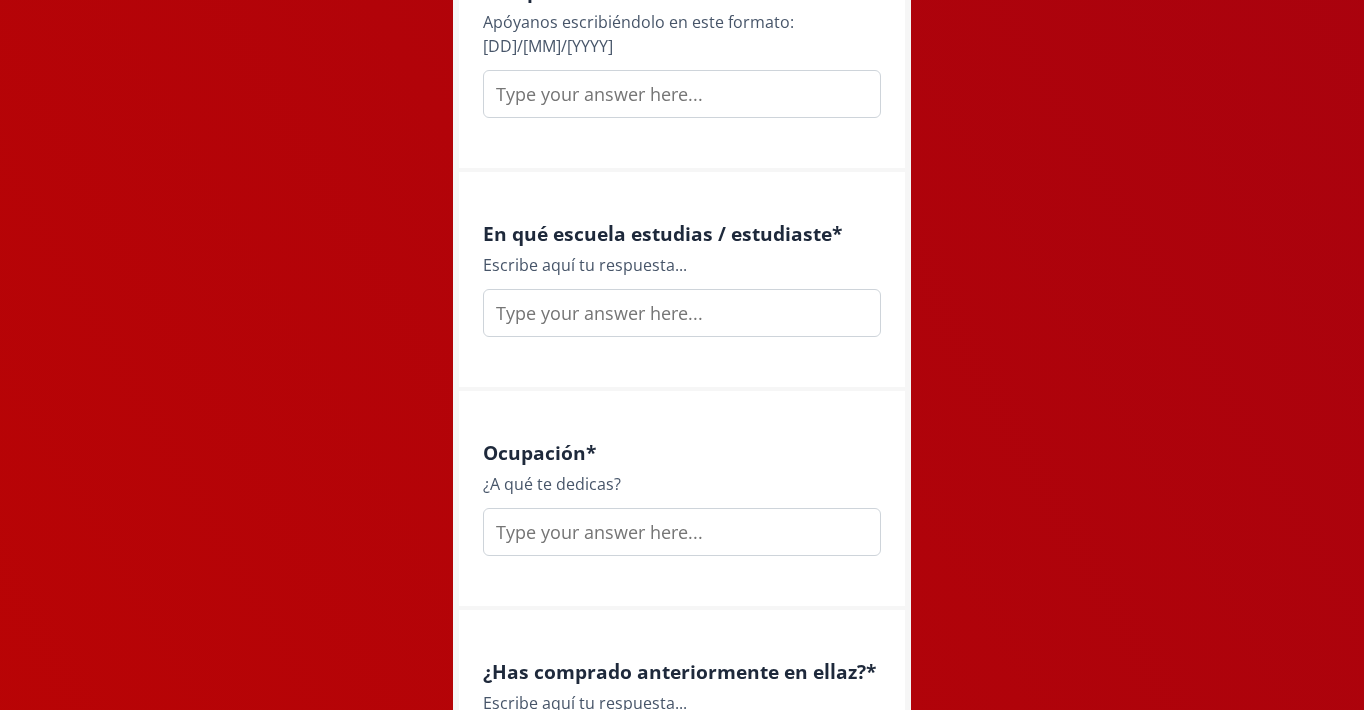 type on "[CITY]" 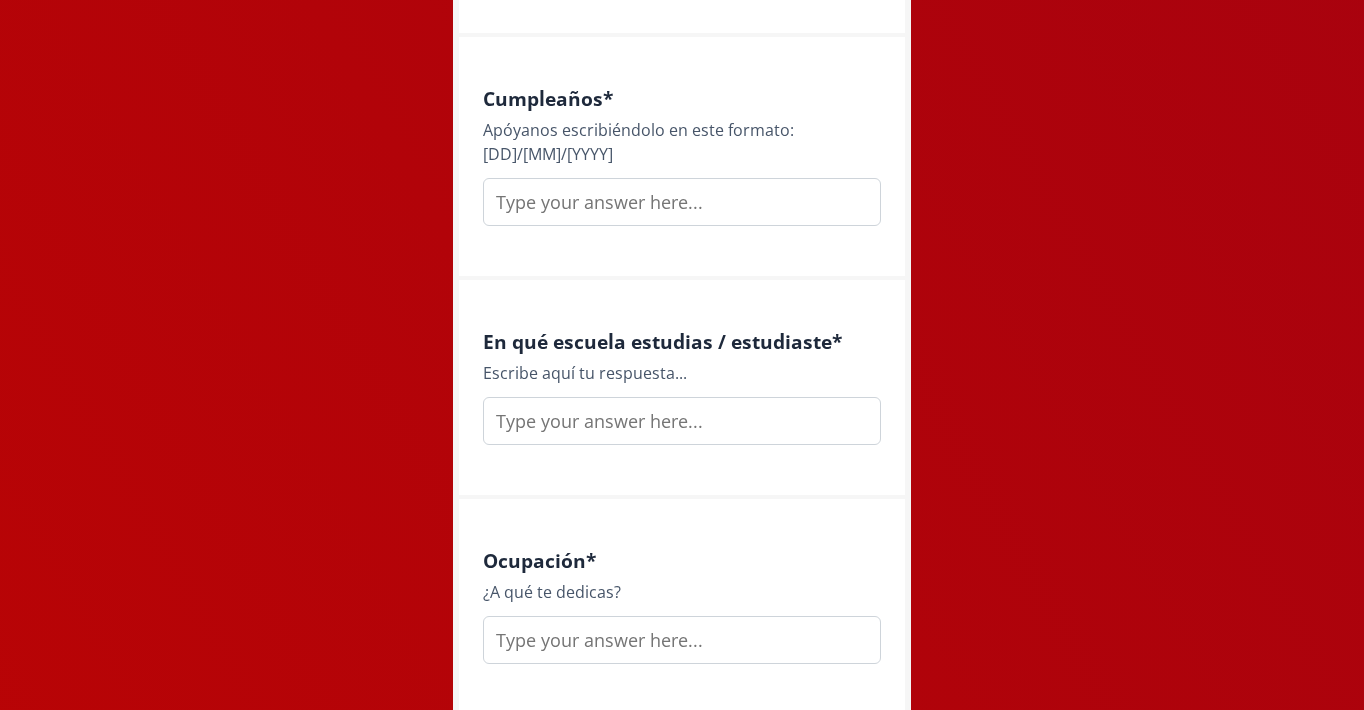 scroll, scrollTop: 2324, scrollLeft: 0, axis: vertical 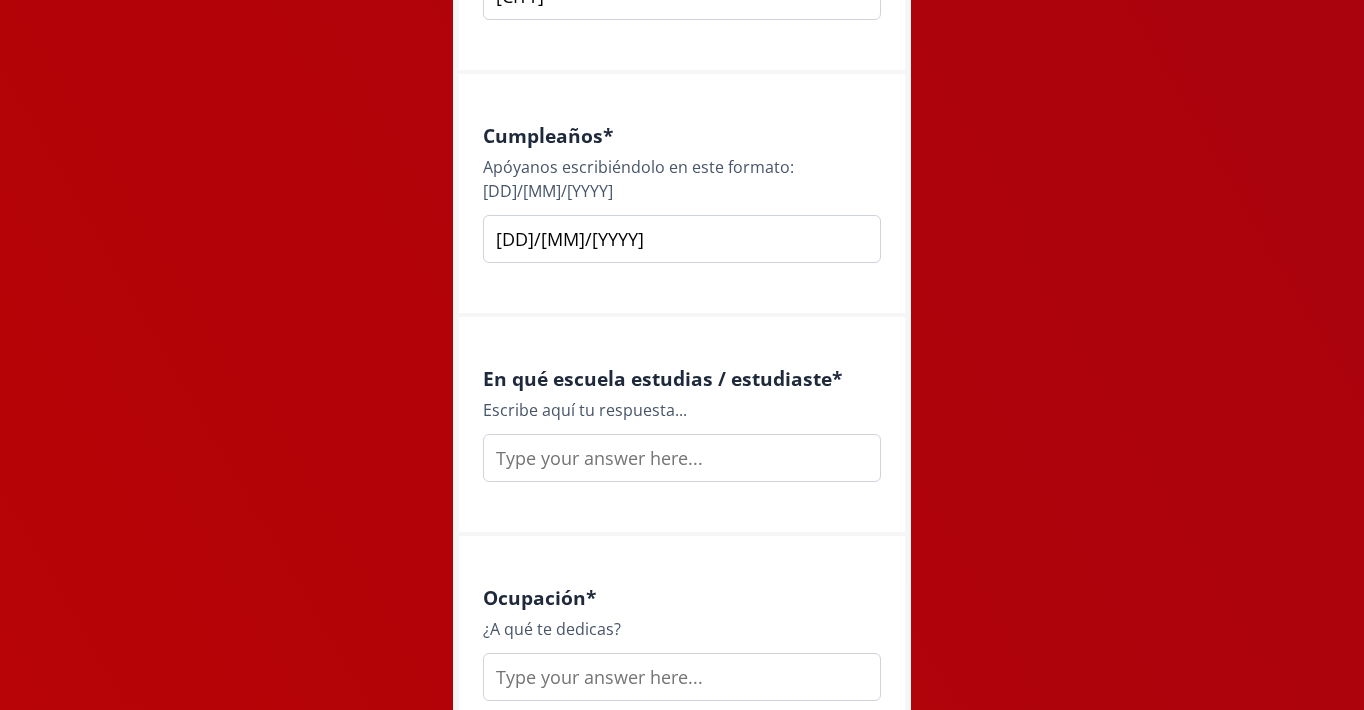 type on "[DD]/[MM]/[YYYY]" 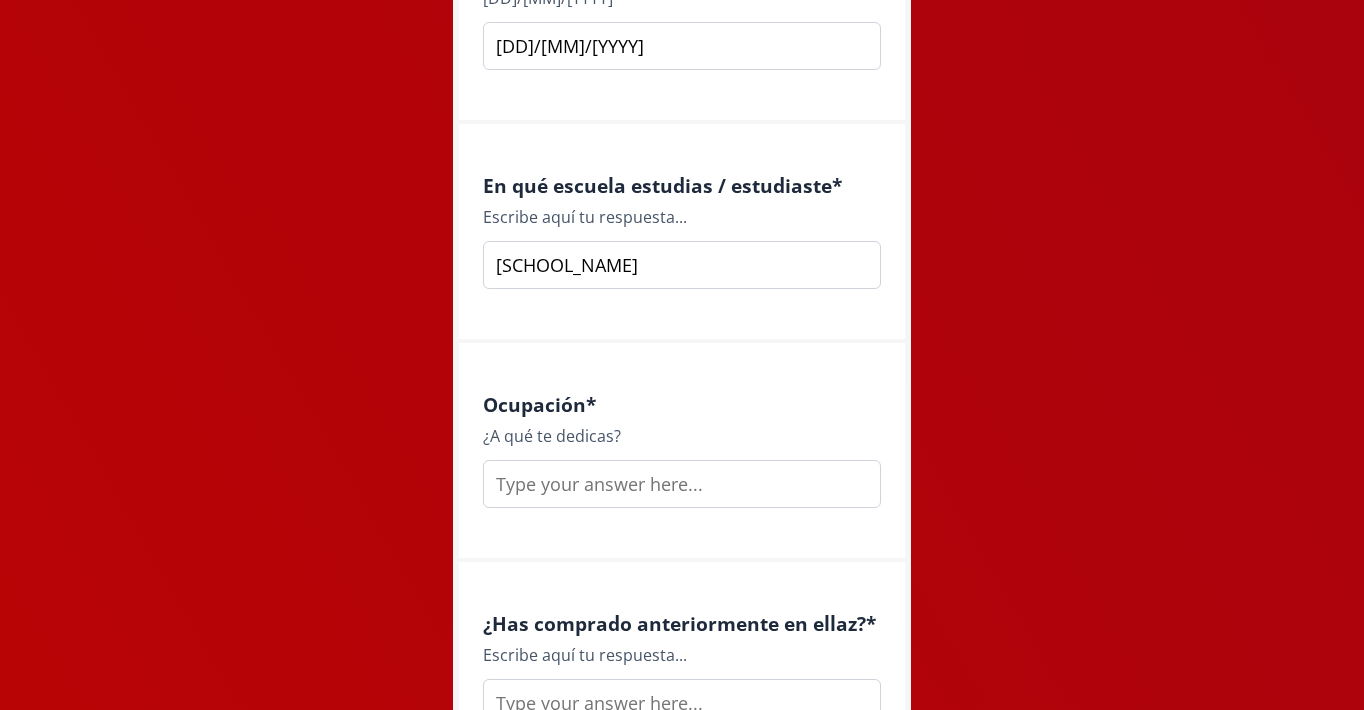 scroll, scrollTop: 2592, scrollLeft: 0, axis: vertical 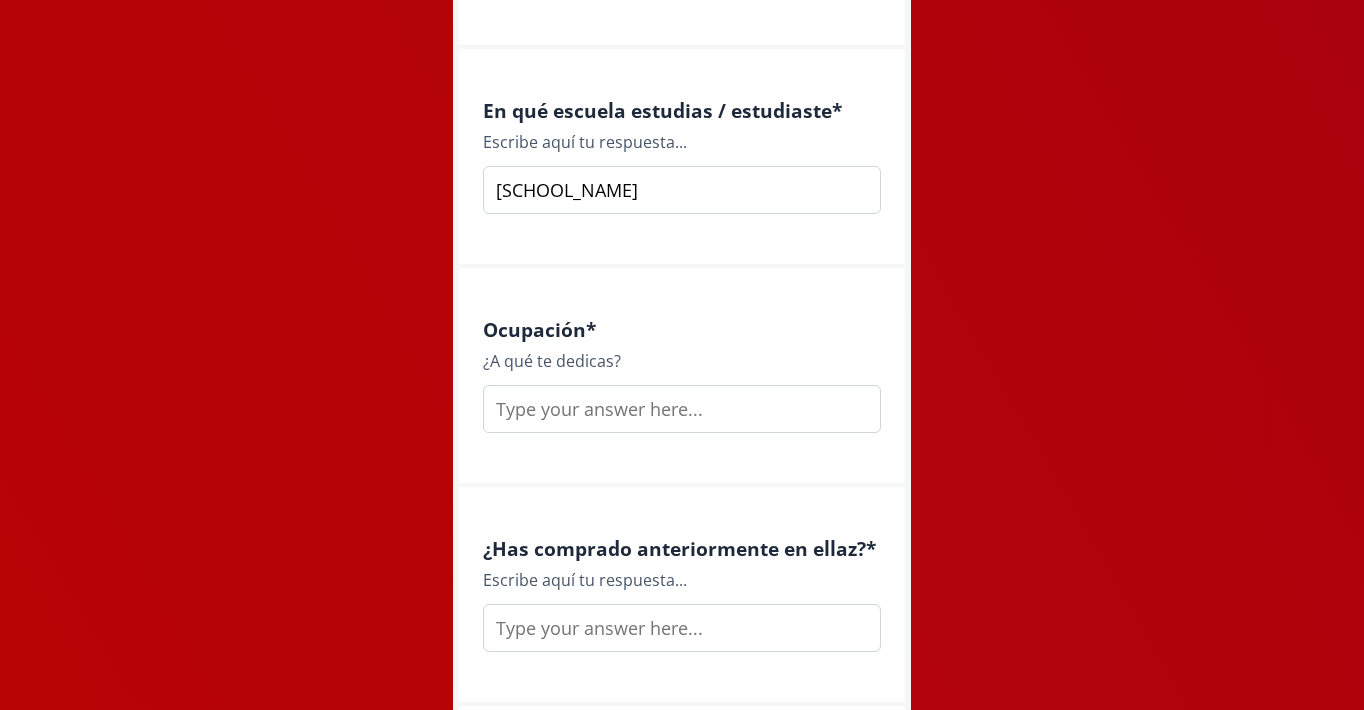 type on "[SCHOOL_NAME]" 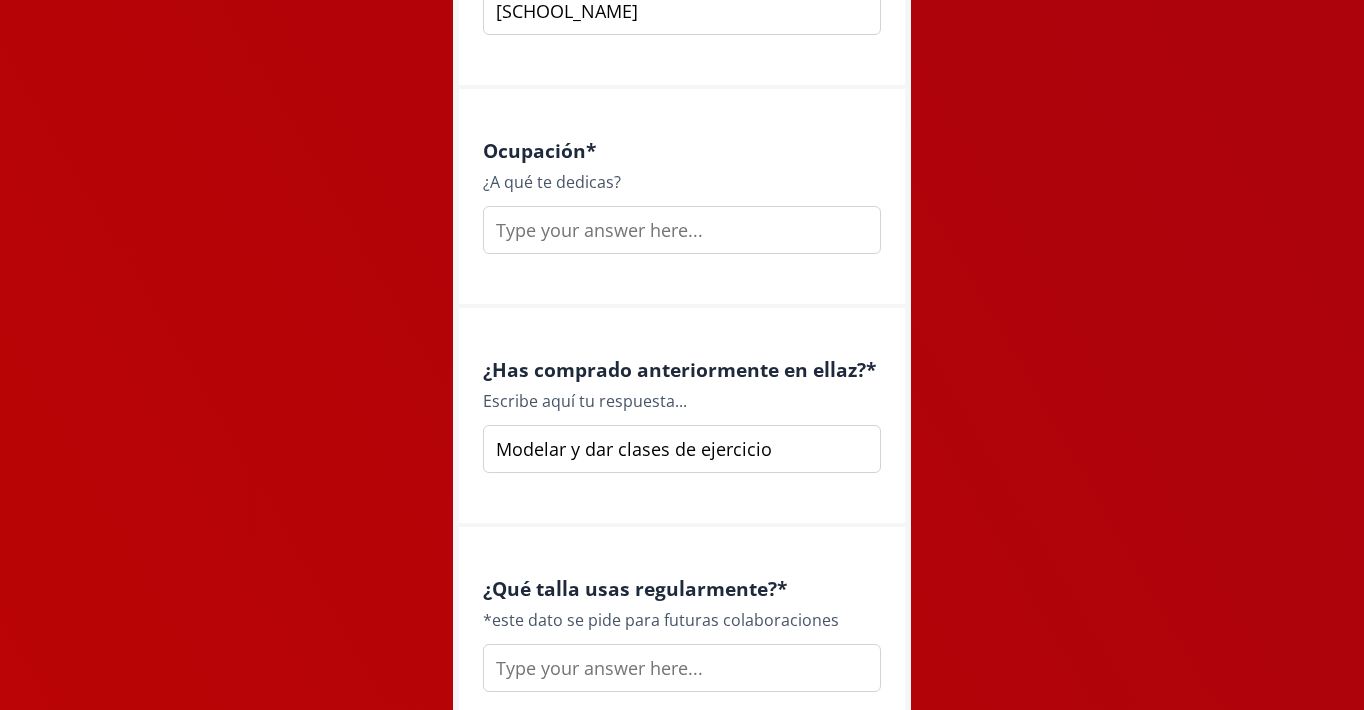 scroll, scrollTop: 2912, scrollLeft: 0, axis: vertical 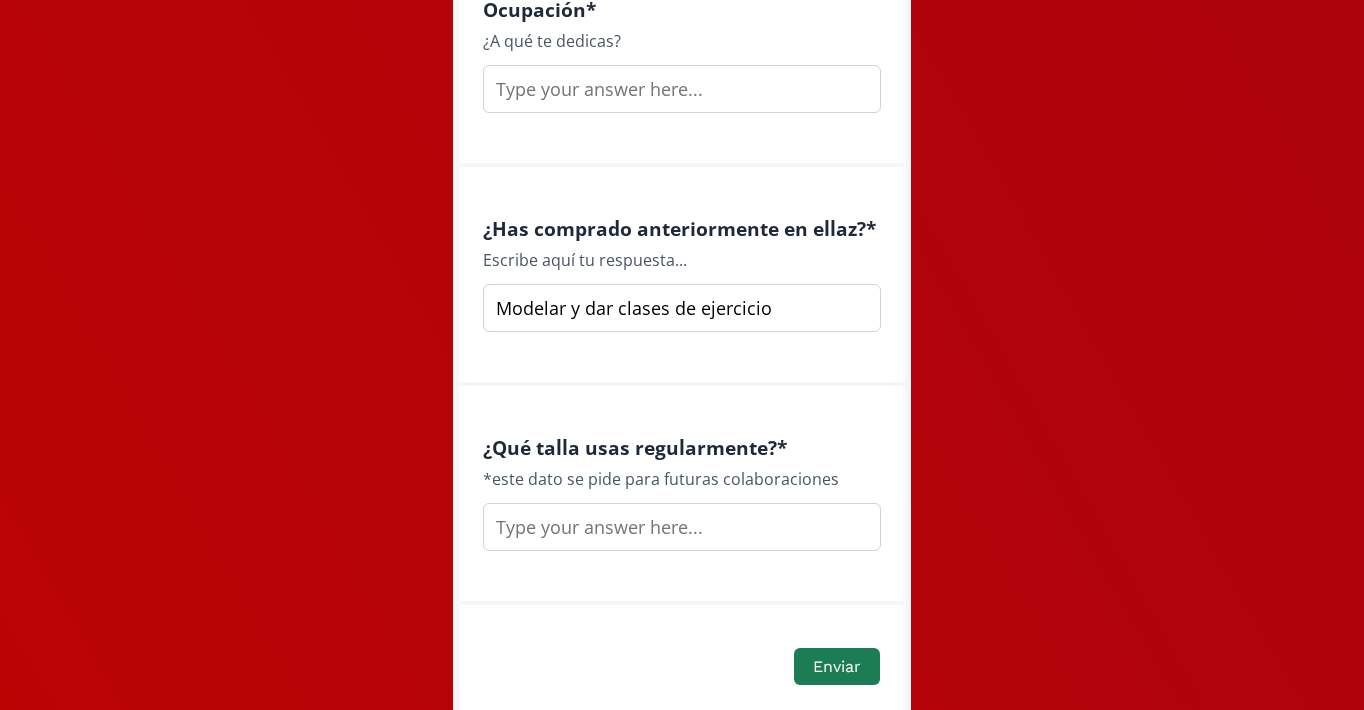 type on "Modelar y dar clases de ejercicio" 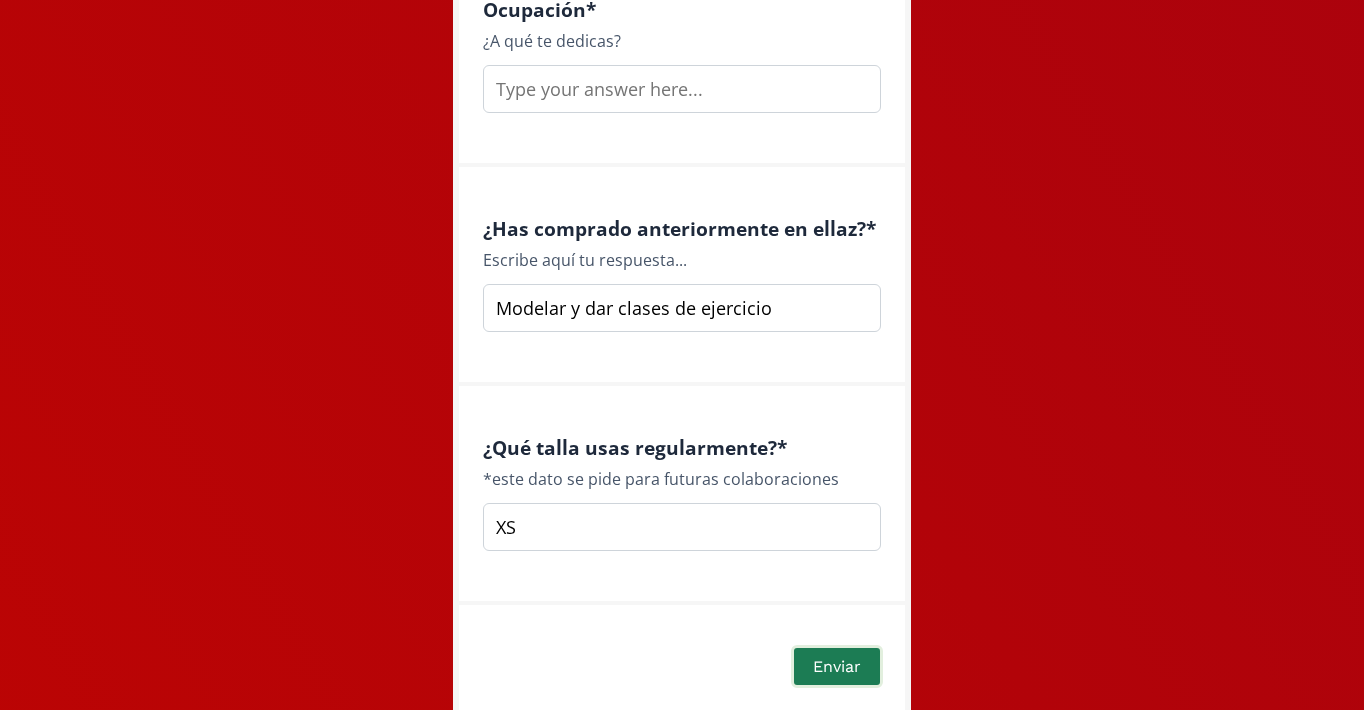 type on "XS" 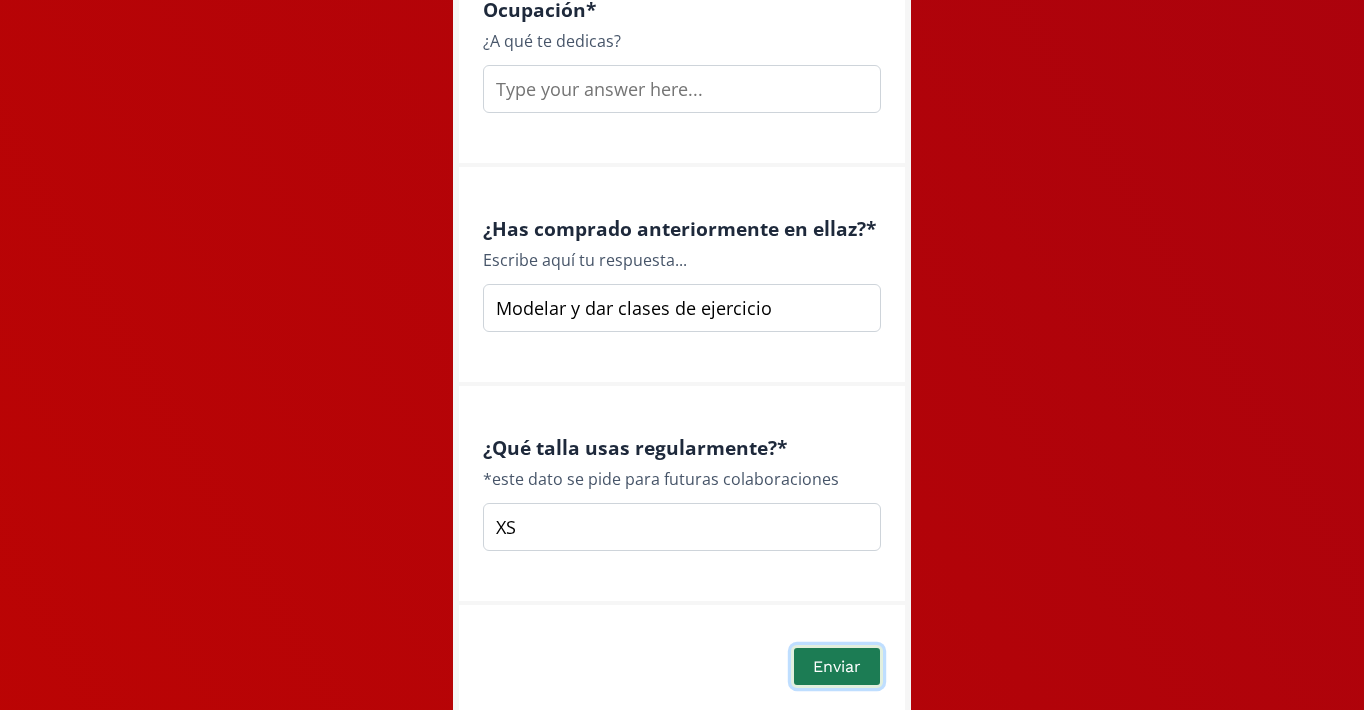click on "Enviar" at bounding box center [837, 666] 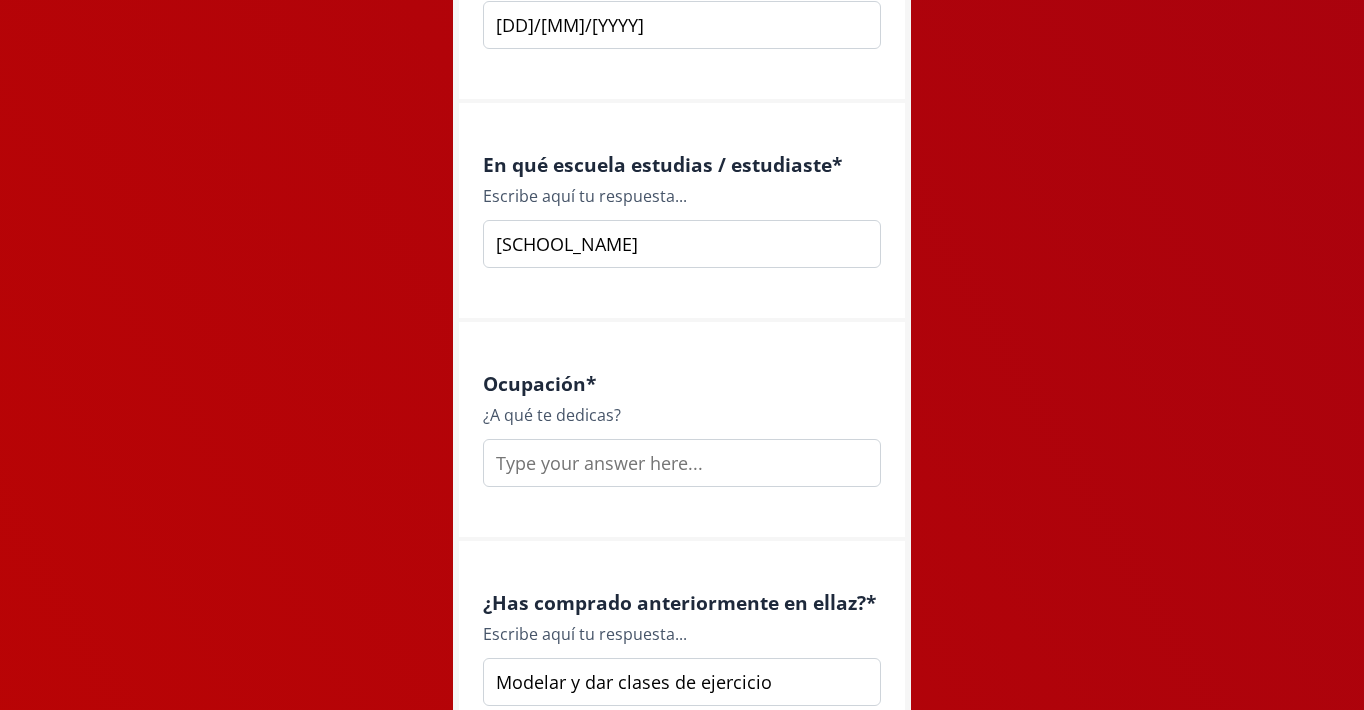 scroll, scrollTop: 2715, scrollLeft: 0, axis: vertical 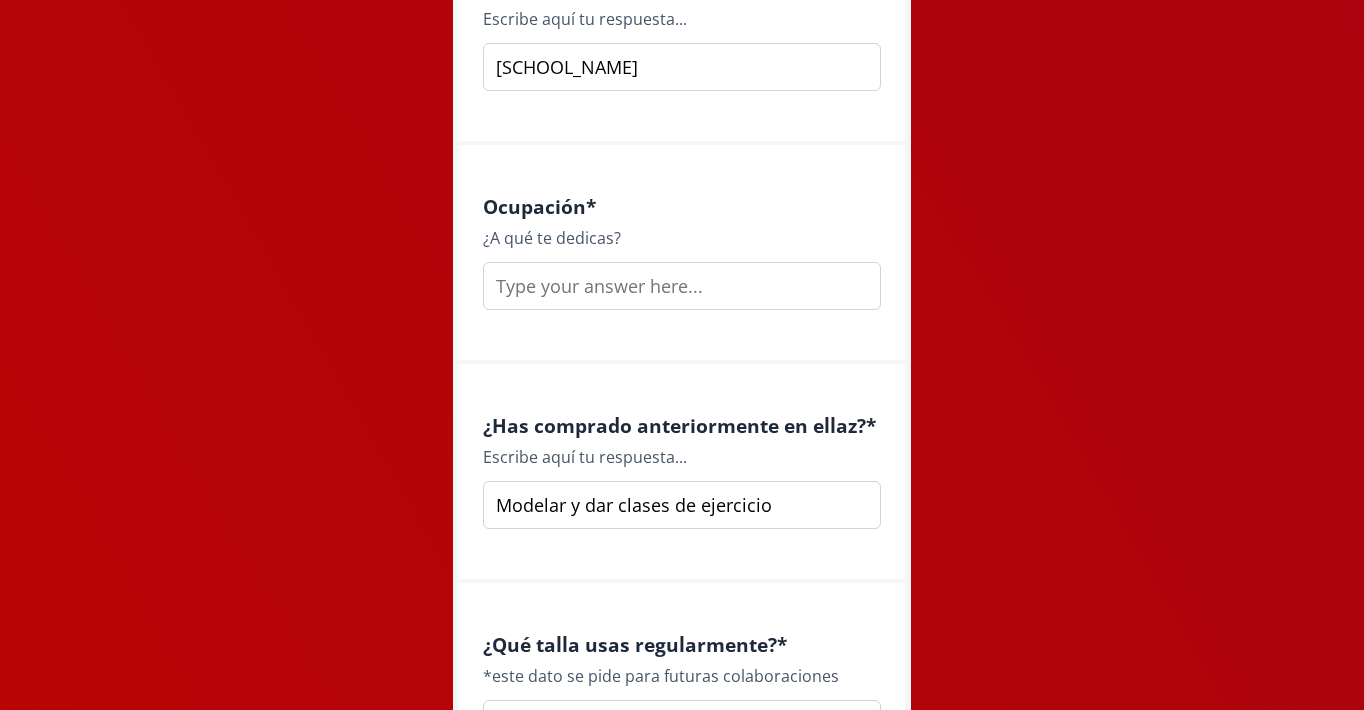 type on "[PHONE]" 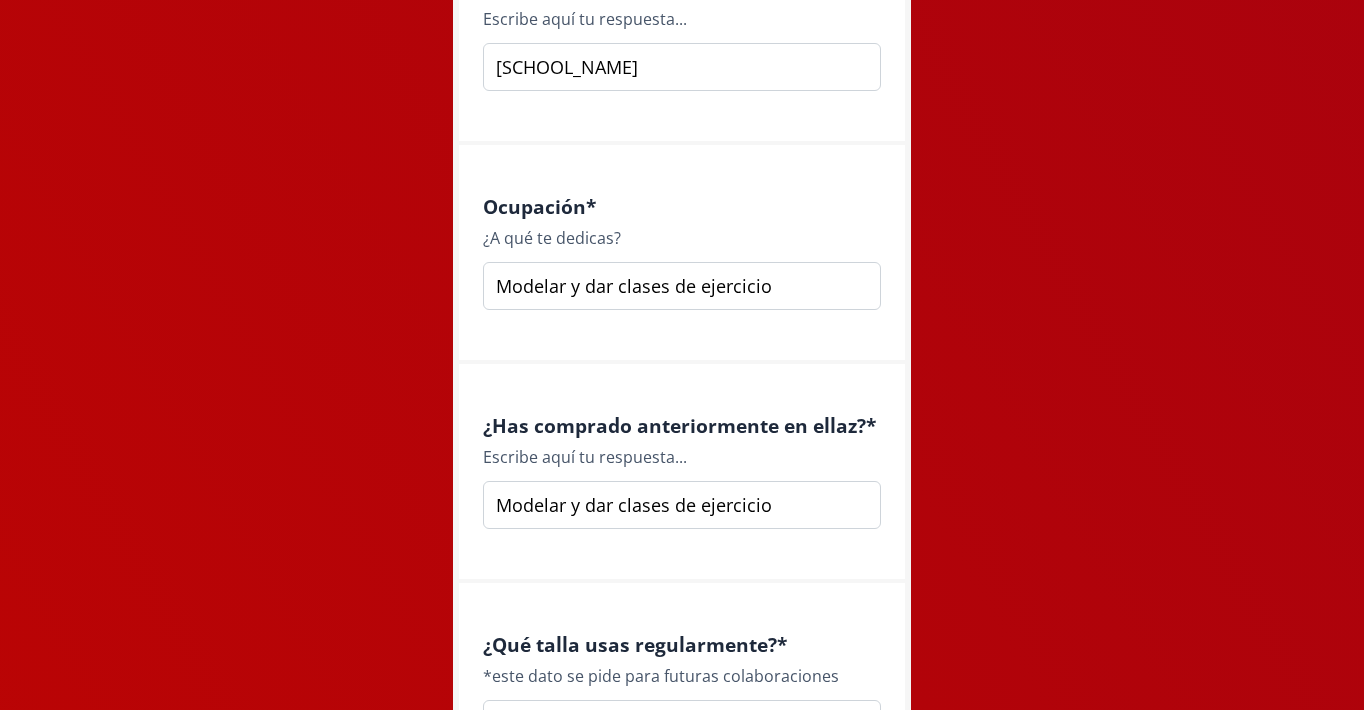 type on "Modelar y dar clases de ejercicio" 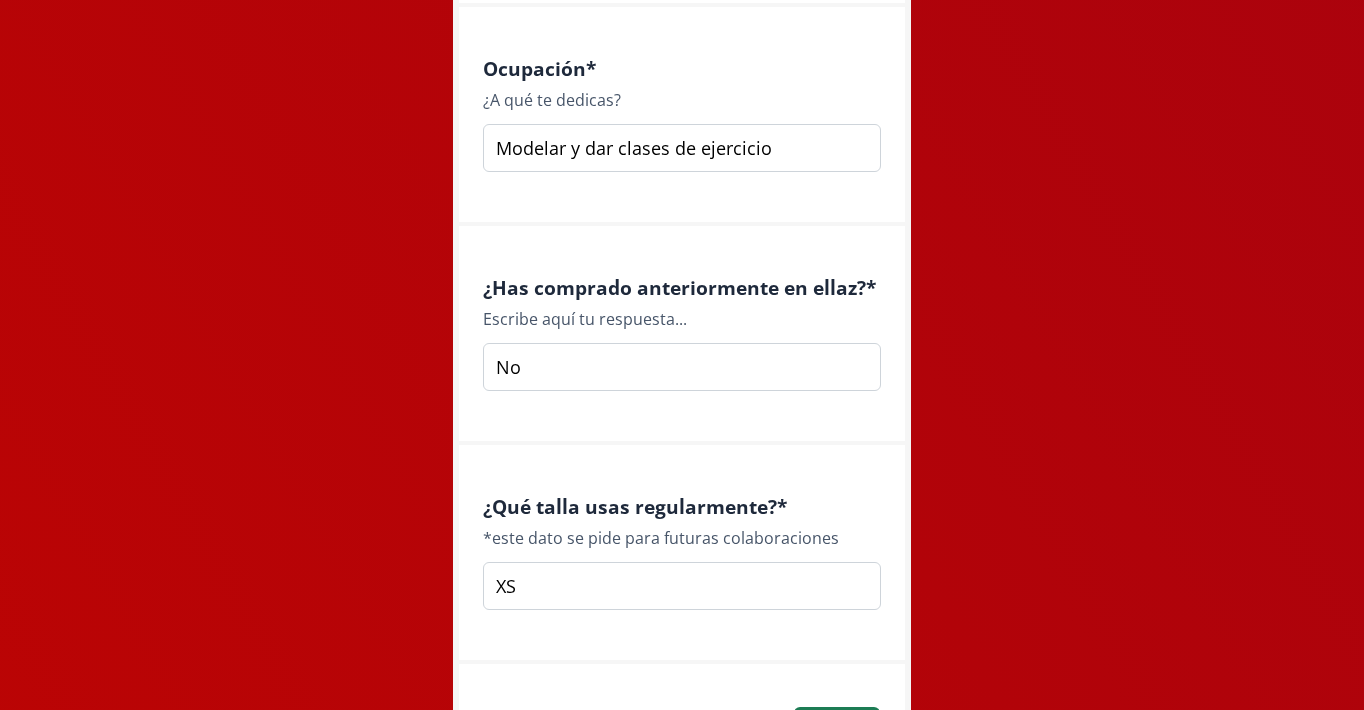 scroll, scrollTop: 3006, scrollLeft: 0, axis: vertical 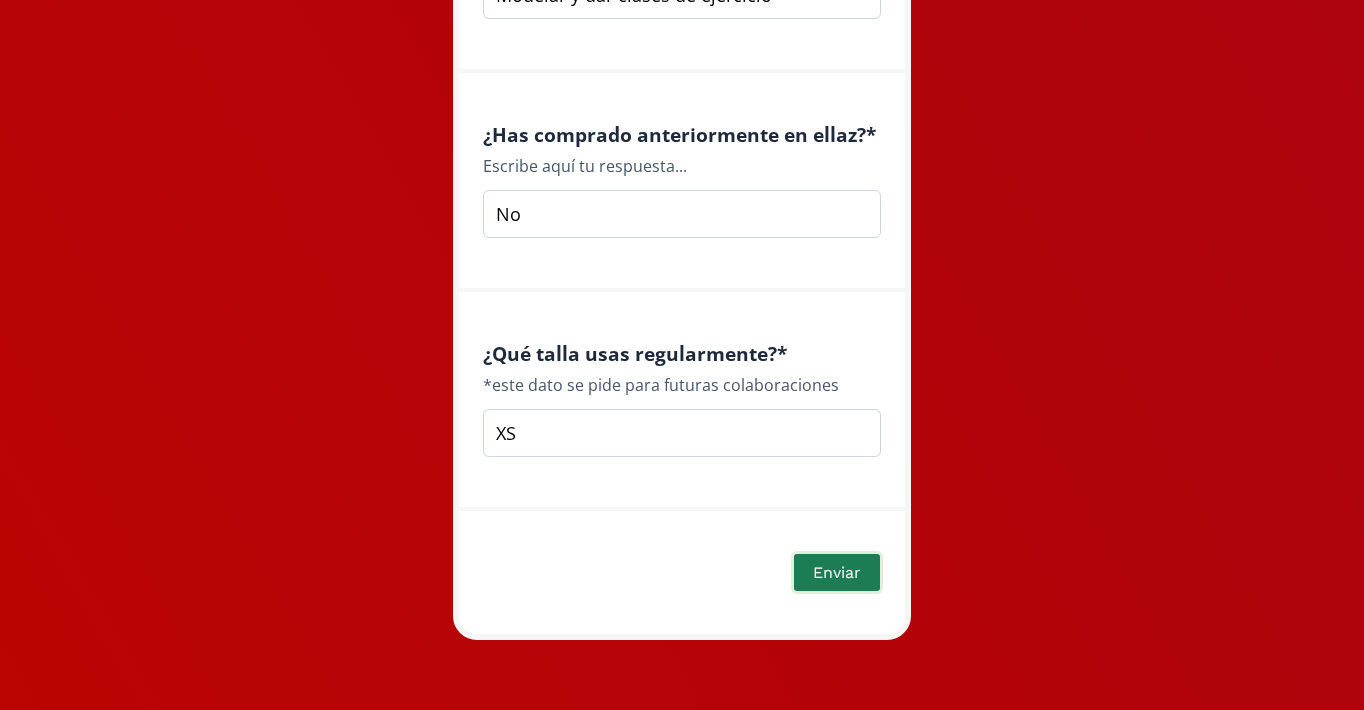type on "No" 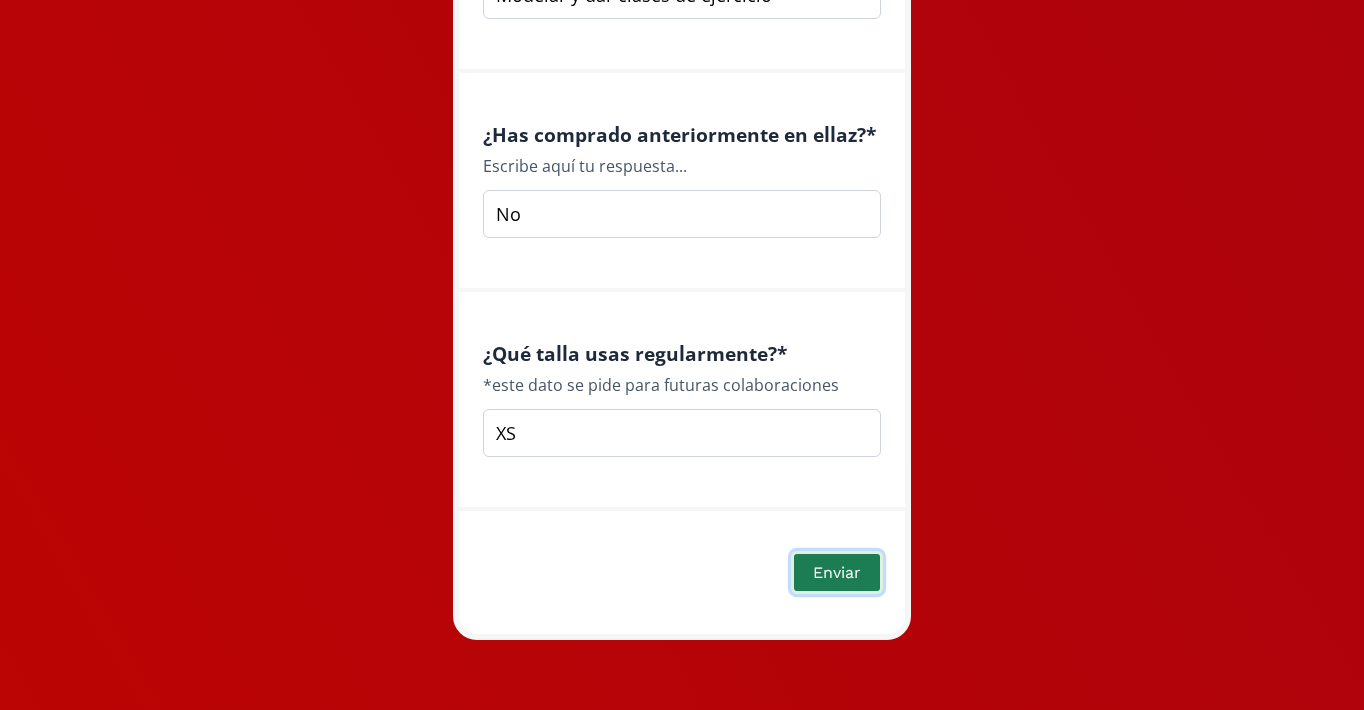 click on "Enviar" at bounding box center (837, 572) 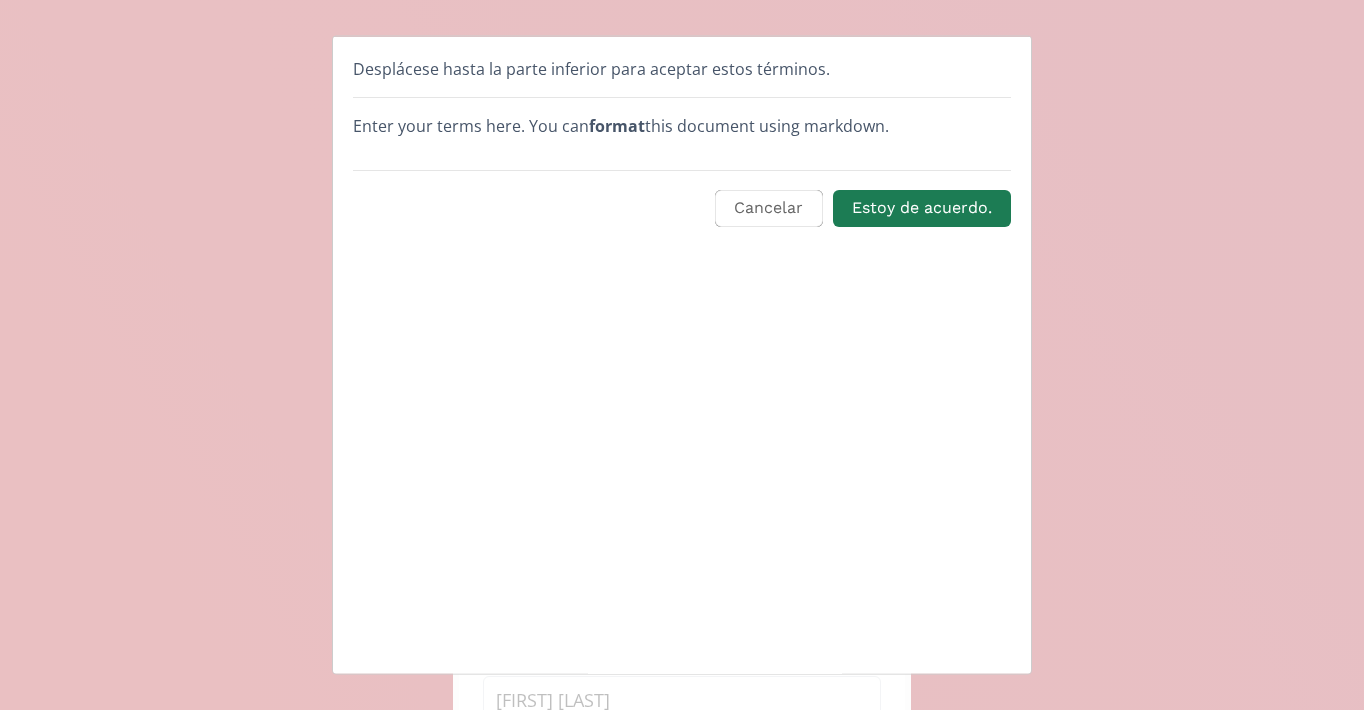 scroll, scrollTop: 0, scrollLeft: 0, axis: both 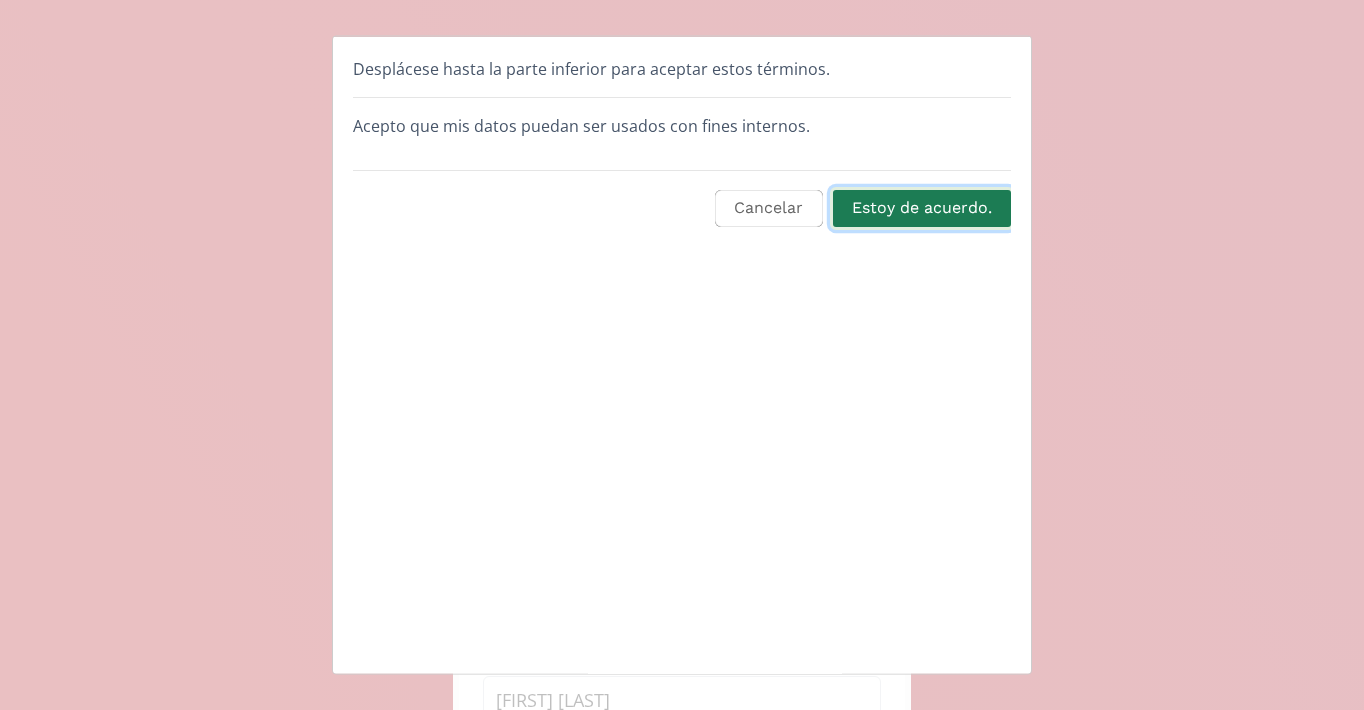 click on "Estoy de acuerdo." at bounding box center [922, 208] 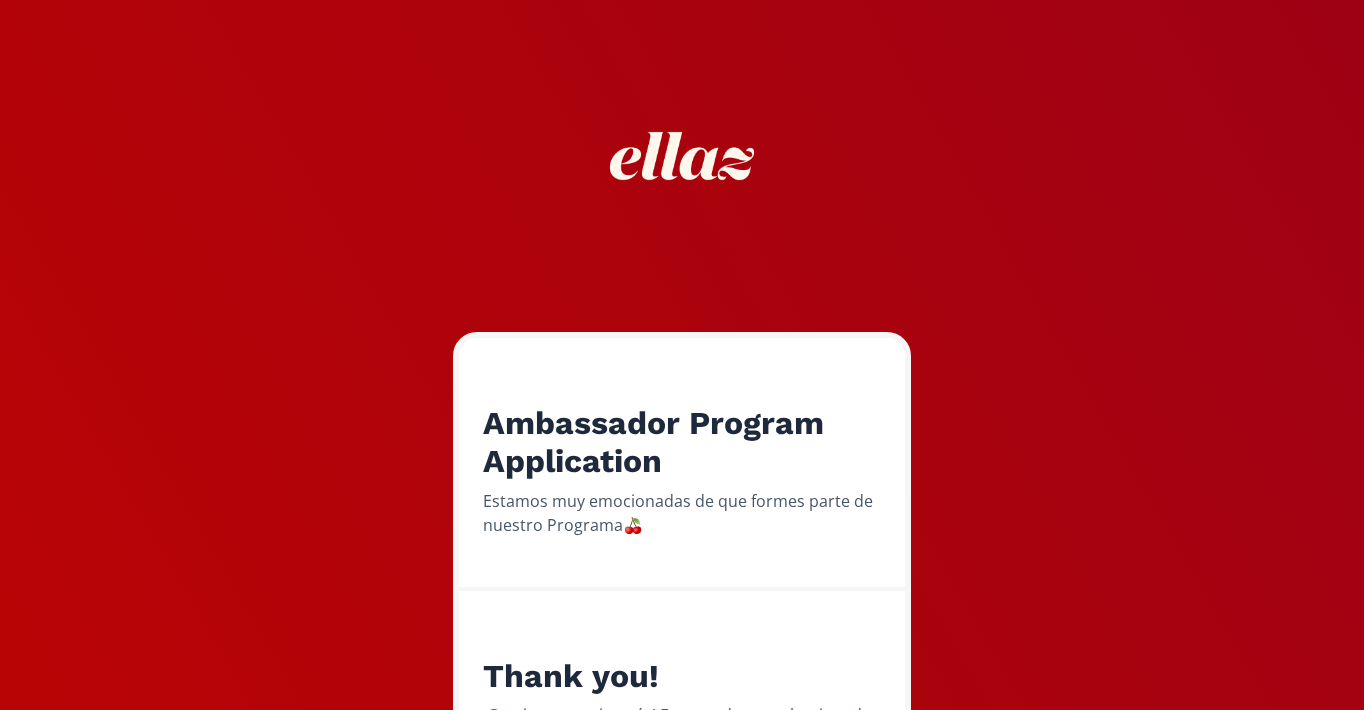 scroll, scrollTop: 223, scrollLeft: 0, axis: vertical 